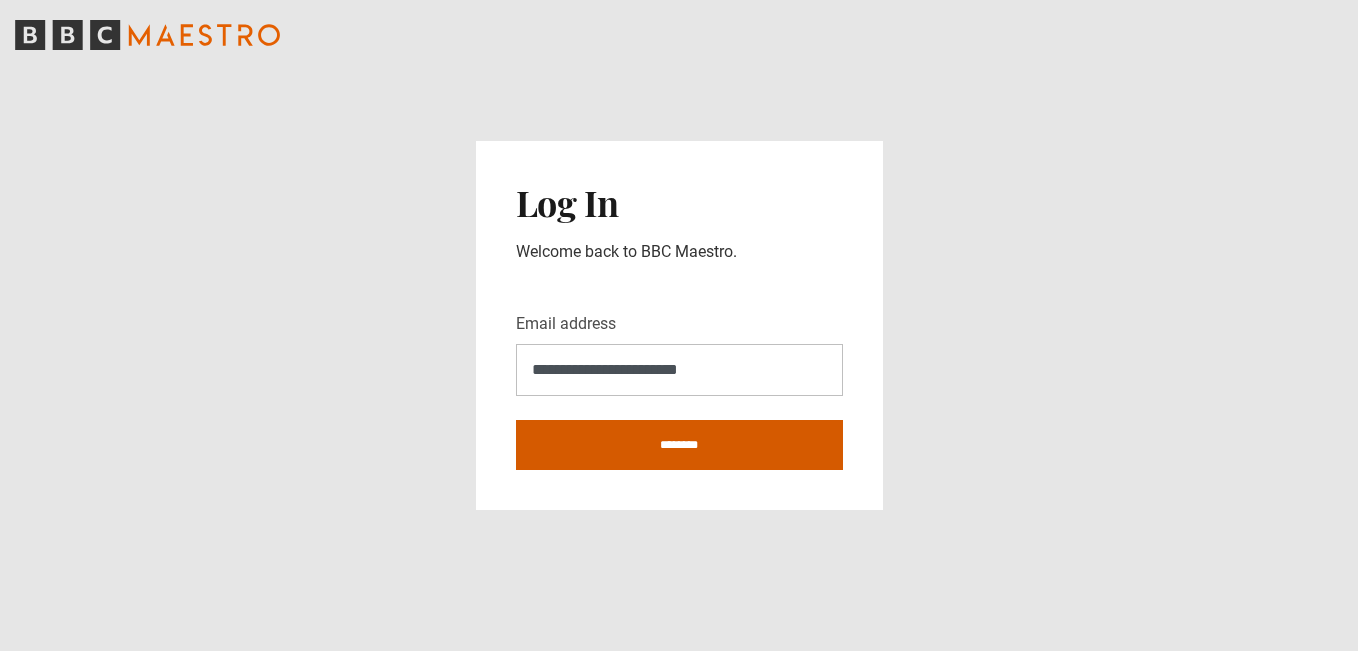 scroll, scrollTop: 0, scrollLeft: 0, axis: both 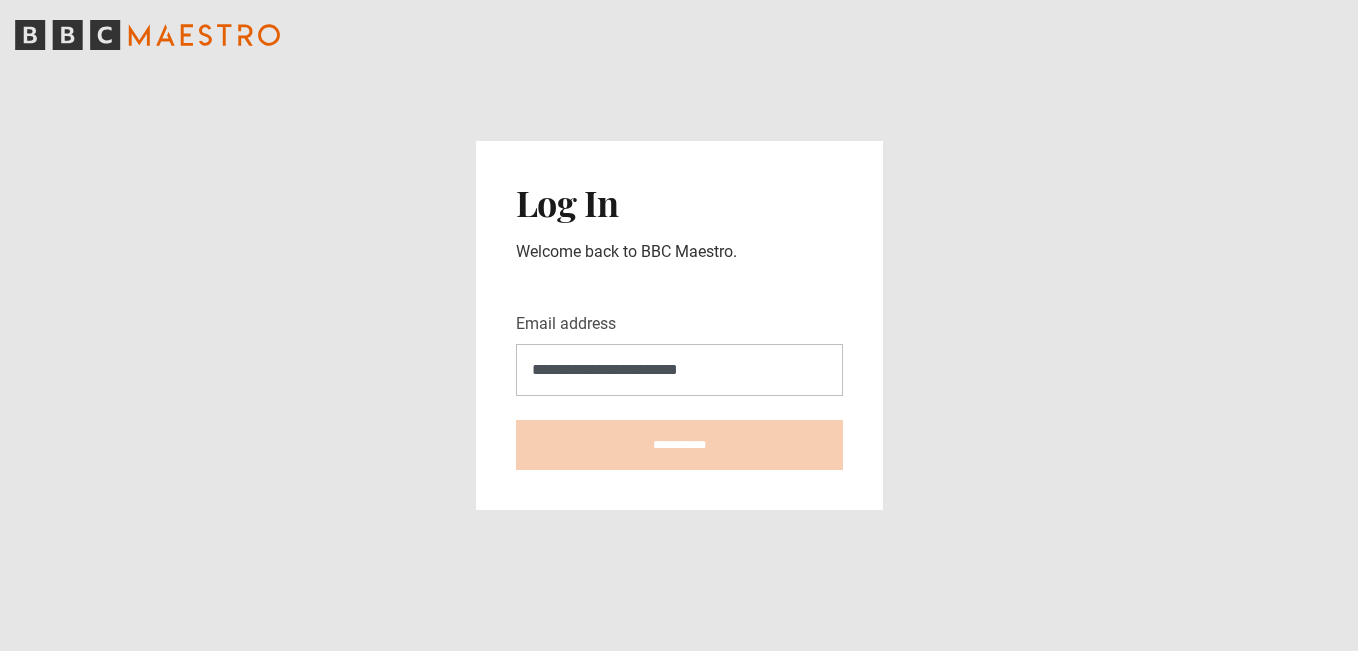 type on "**********" 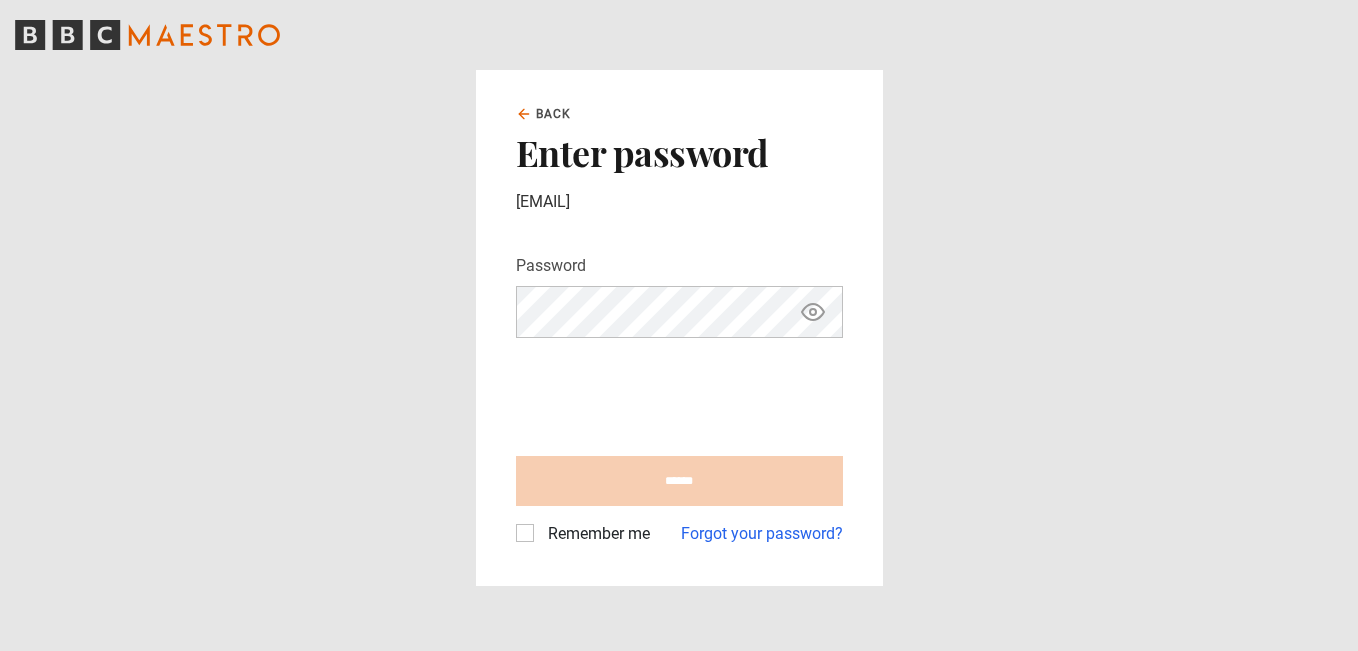 scroll, scrollTop: 0, scrollLeft: 0, axis: both 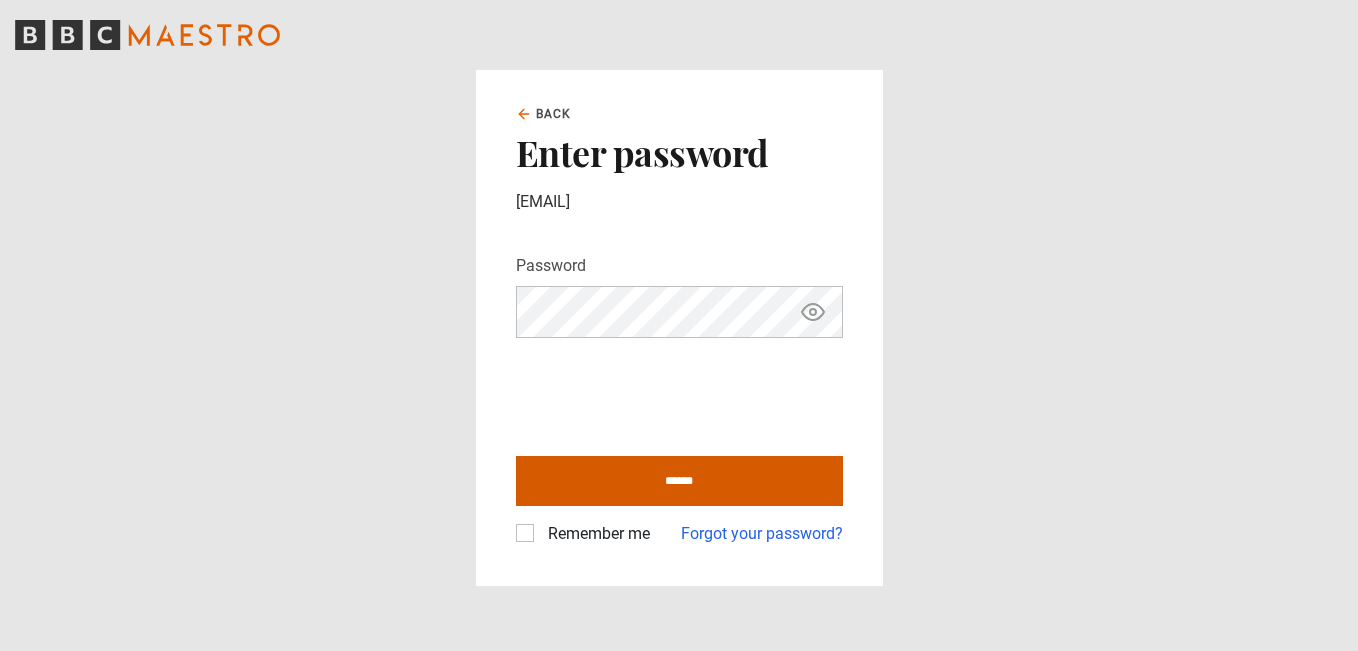 click on "******" at bounding box center (679, 481) 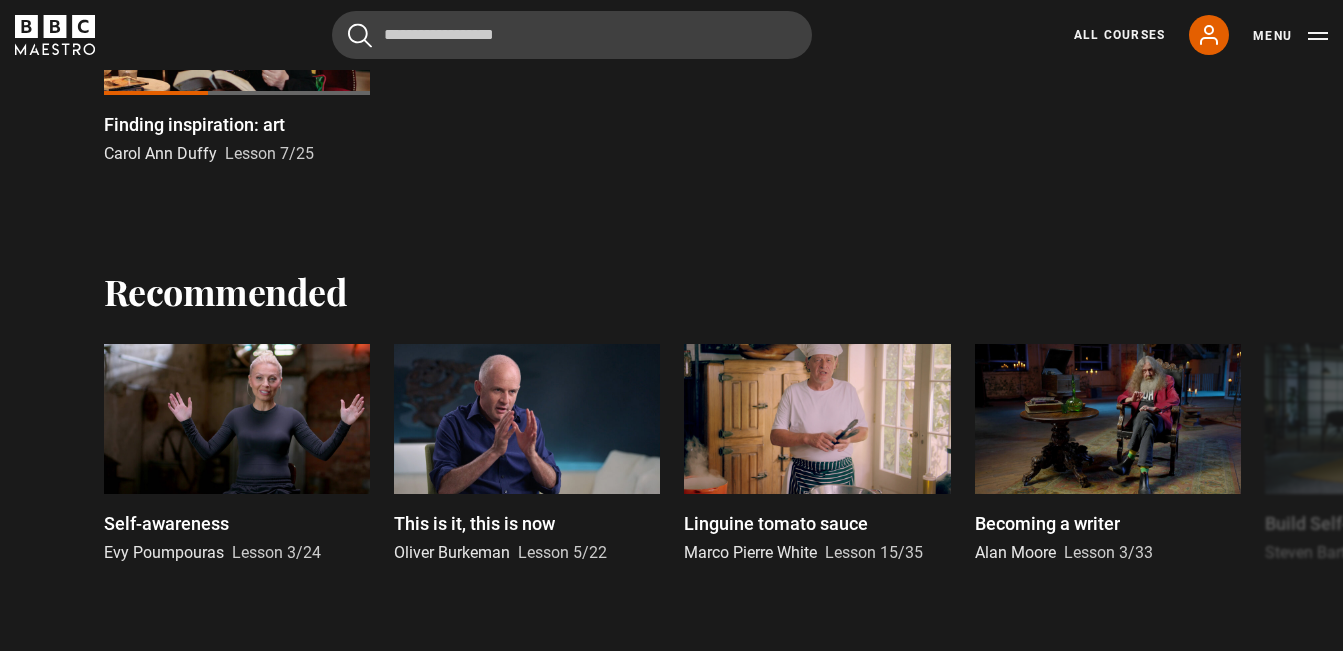 scroll, scrollTop: 800, scrollLeft: 0, axis: vertical 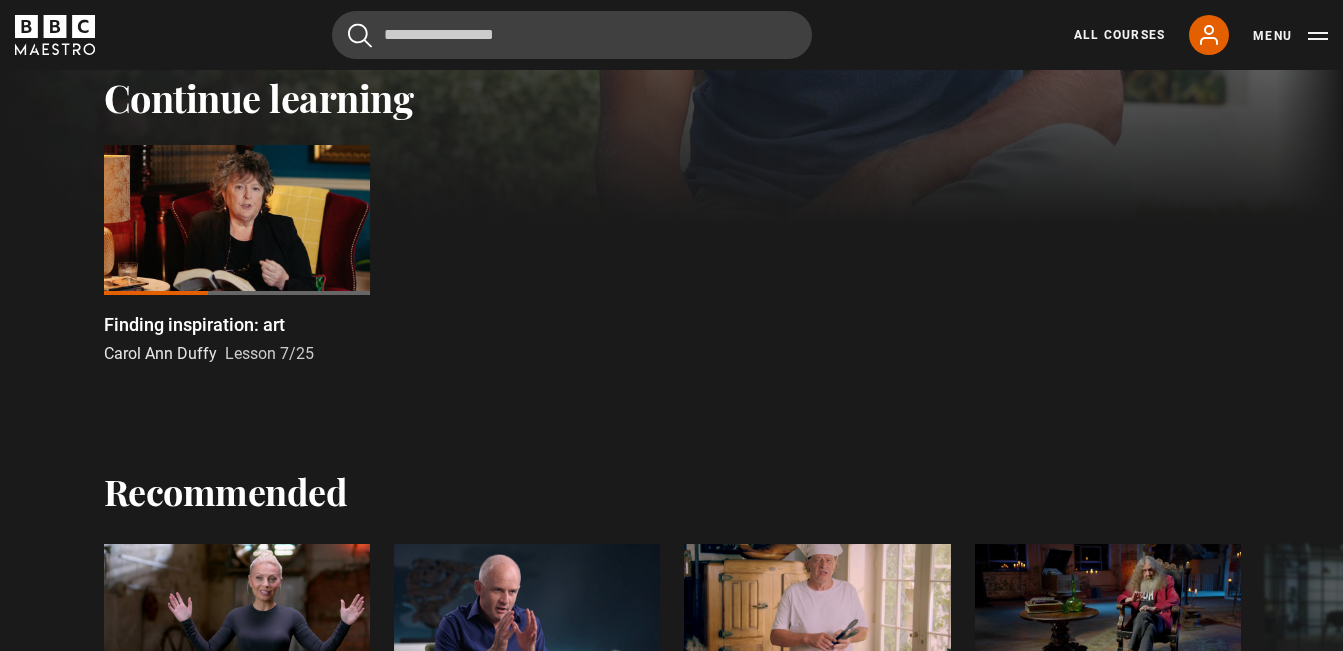 click at bounding box center [237, 220] 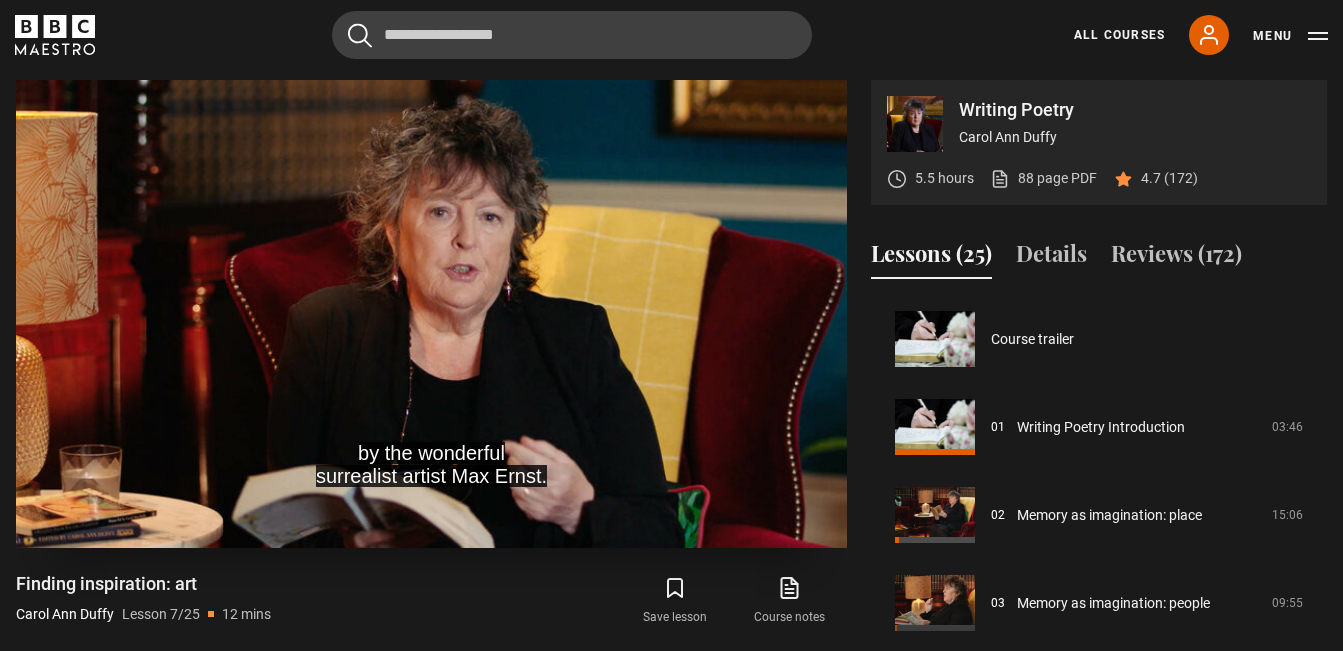 scroll, scrollTop: 849, scrollLeft: 0, axis: vertical 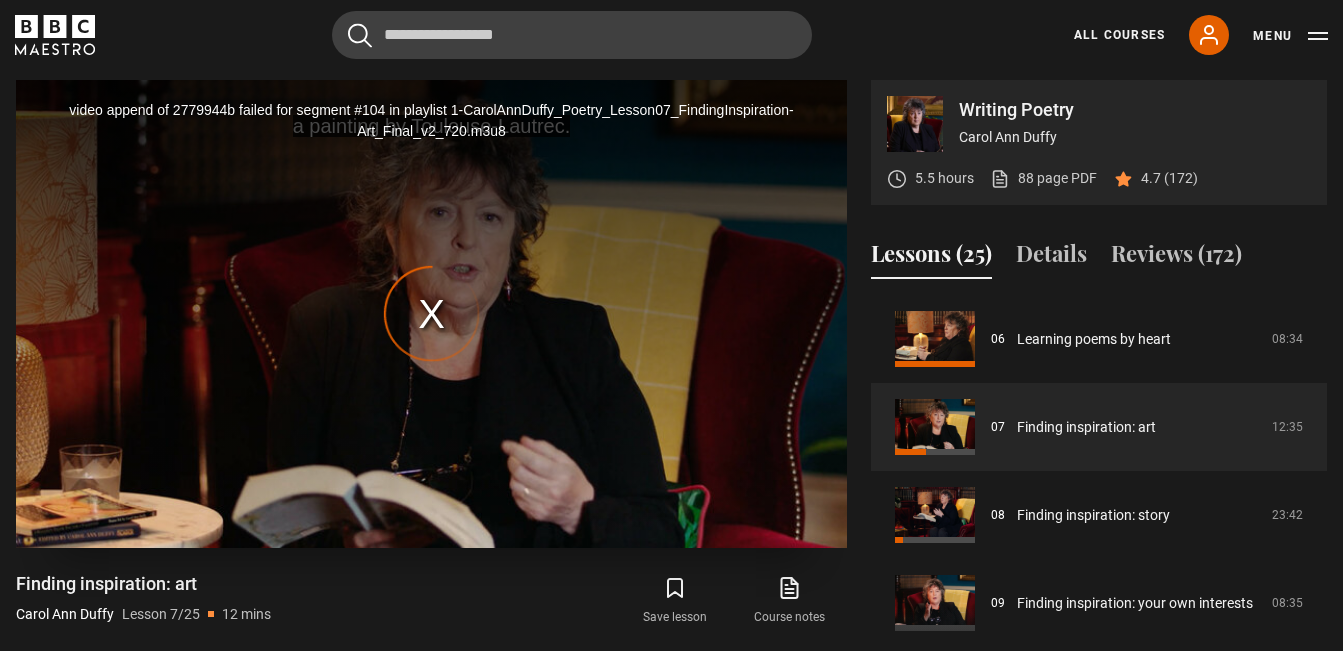 click on "video append of 2779944b failed for segment #104 in playlist 1-CarolAnnDuffy_Poetry_Lesson07_FindingInspiration-Art_Final_v2_720.m3u8" at bounding box center (431, 313) 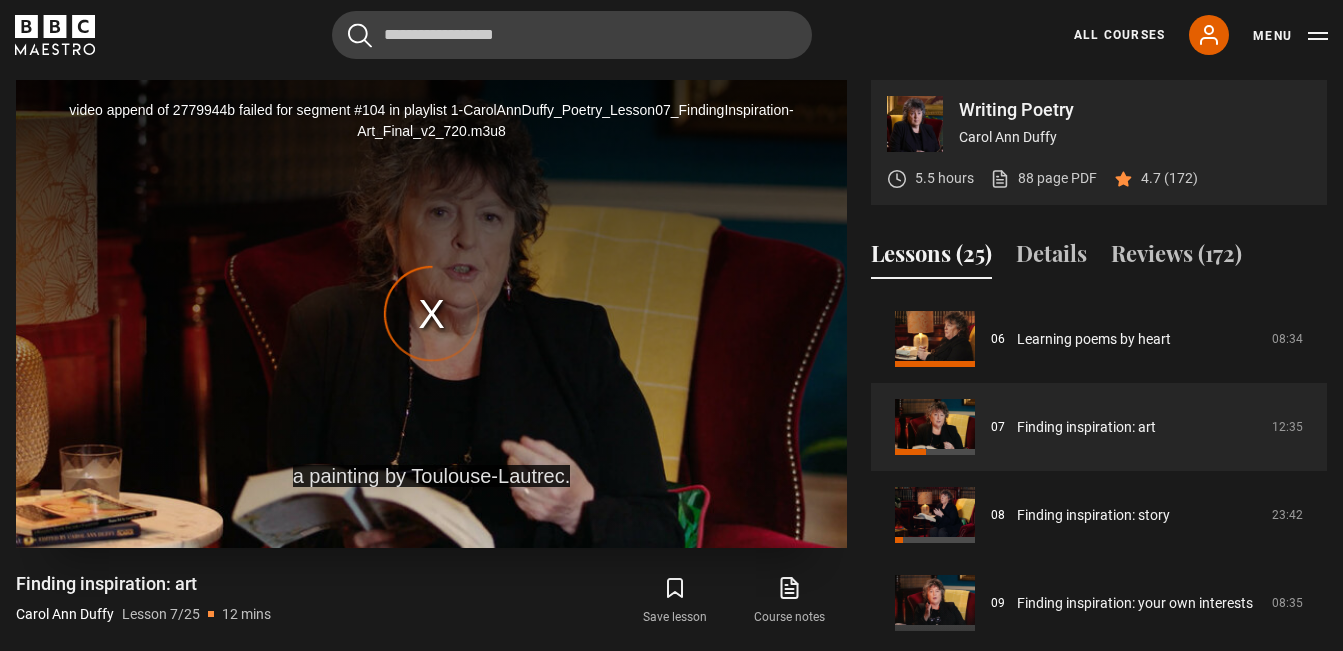 click on "video append of 2779944b failed for segment #104 in playlist 1-CarolAnnDuffy_Poetry_Lesson07_FindingInspiration-Art_Final_v2_720.m3u8" at bounding box center (431, 313) 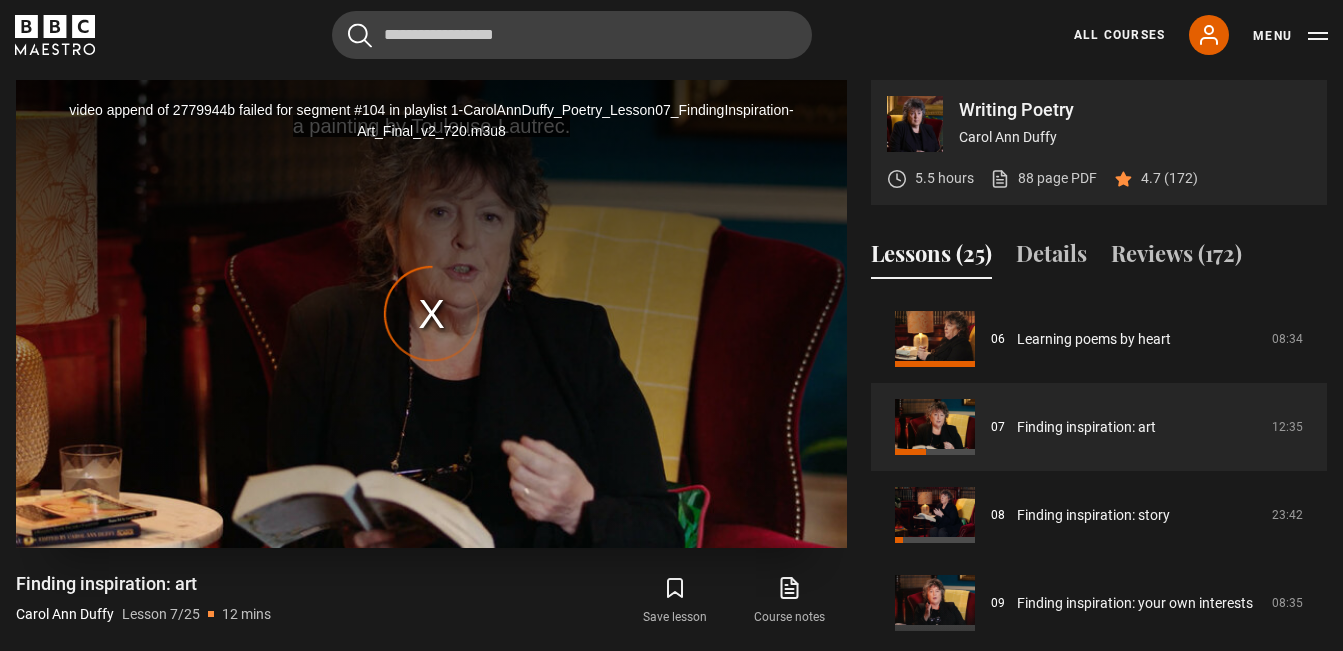 click on "video append of 2779944b failed for segment #104 in playlist 1-CarolAnnDuffy_Poetry_Lesson07_FindingInspiration-Art_Final_v2_720.m3u8" at bounding box center (431, 313) 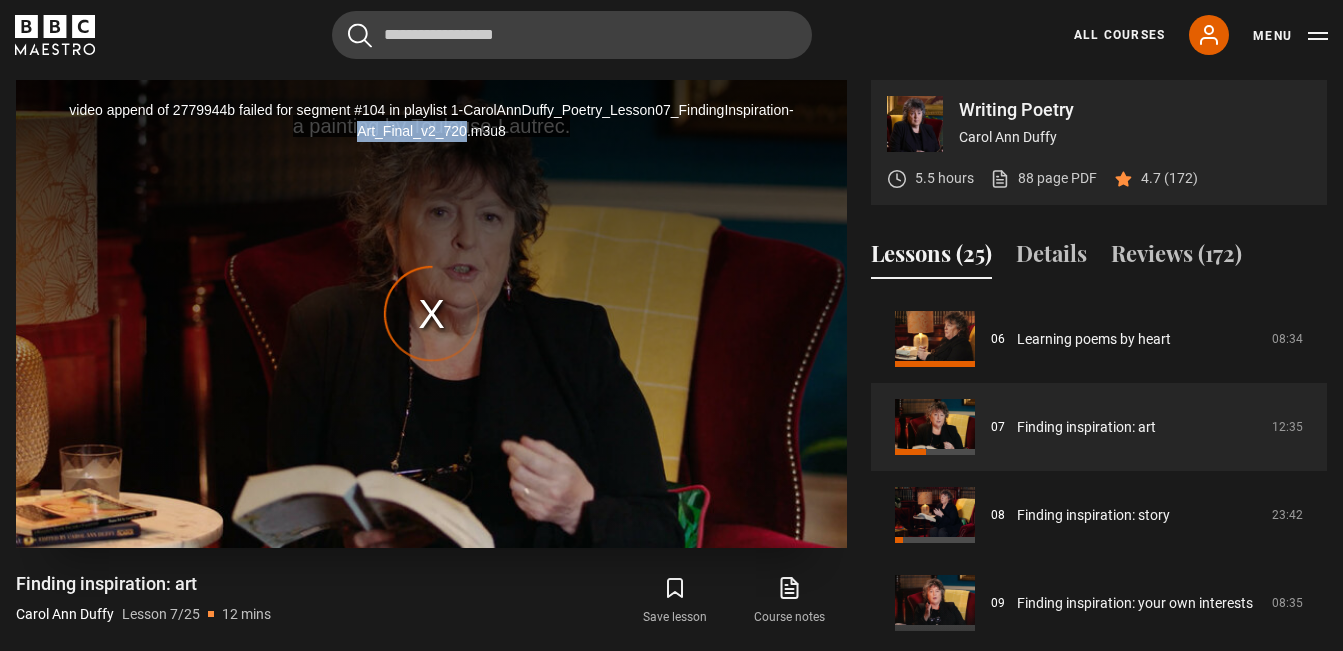 click on "video append of 2779944b failed for segment #104 in playlist 1-CarolAnnDuffy_Poetry_Lesson07_FindingInspiration-Art_Final_v2_720.m3u8" at bounding box center [431, 313] 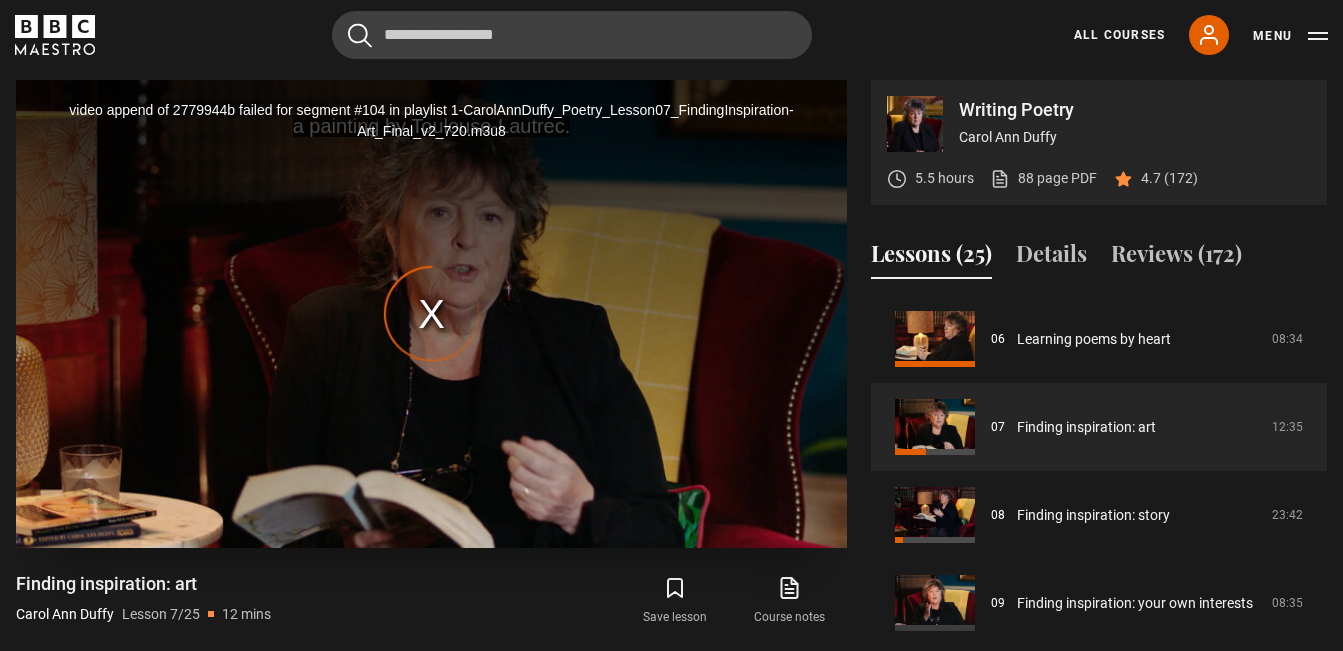 click on "video append of 2779944b failed for segment #104 in playlist 1-CarolAnnDuffy_Poetry_Lesson07_FindingInspiration-Art_Final_v2_720.m3u8" at bounding box center (431, 313) 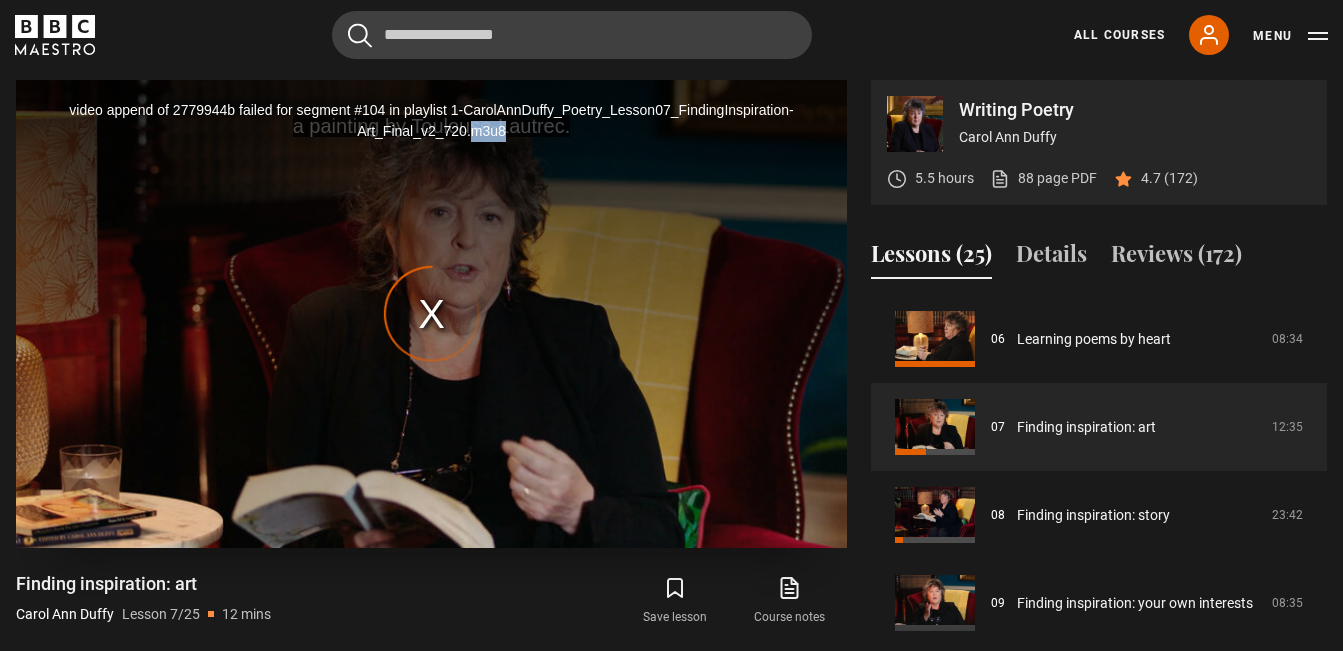 click on "video append of 2779944b failed for segment #104 in playlist 1-CarolAnnDuffy_Poetry_Lesson07_FindingInspiration-Art_Final_v2_720.m3u8" at bounding box center [431, 313] 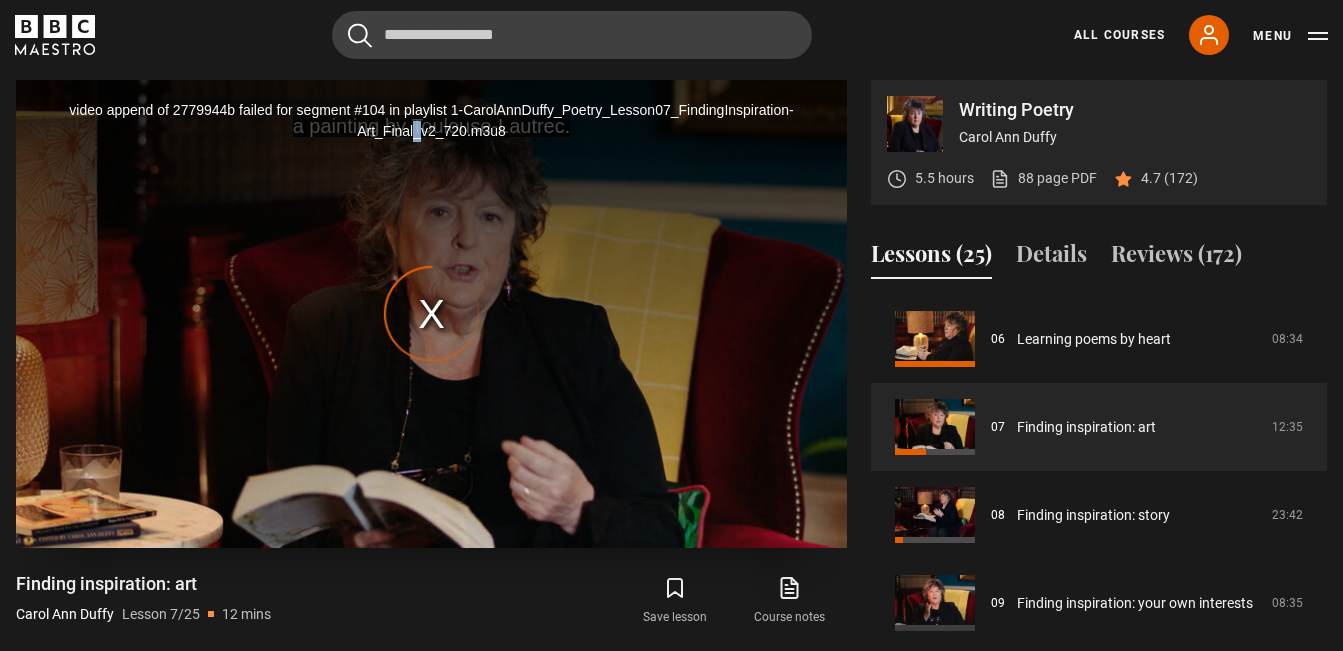 click on "video append of 2779944b failed for segment #104 in playlist 1-CarolAnnDuffy_Poetry_Lesson07_FindingInspiration-Art_Final_v2_720.m3u8" at bounding box center (431, 313) 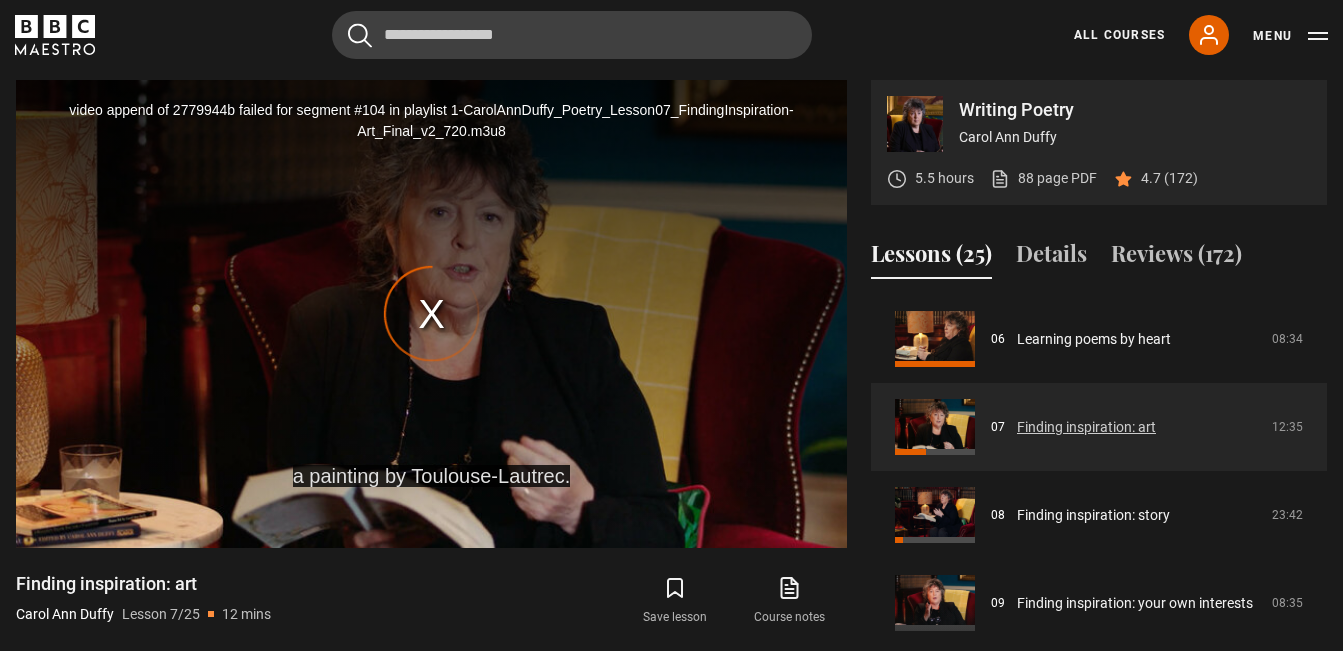 click on "Finding inspiration: art" at bounding box center (1086, 427) 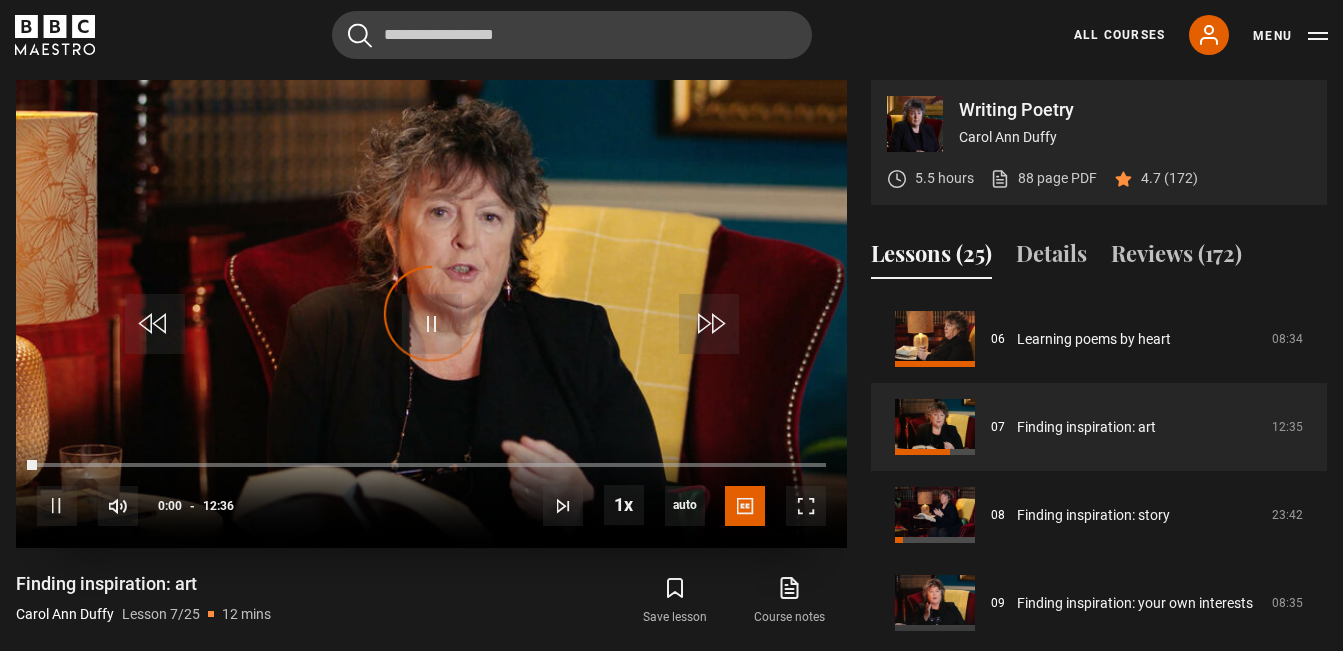 scroll, scrollTop: 528, scrollLeft: 0, axis: vertical 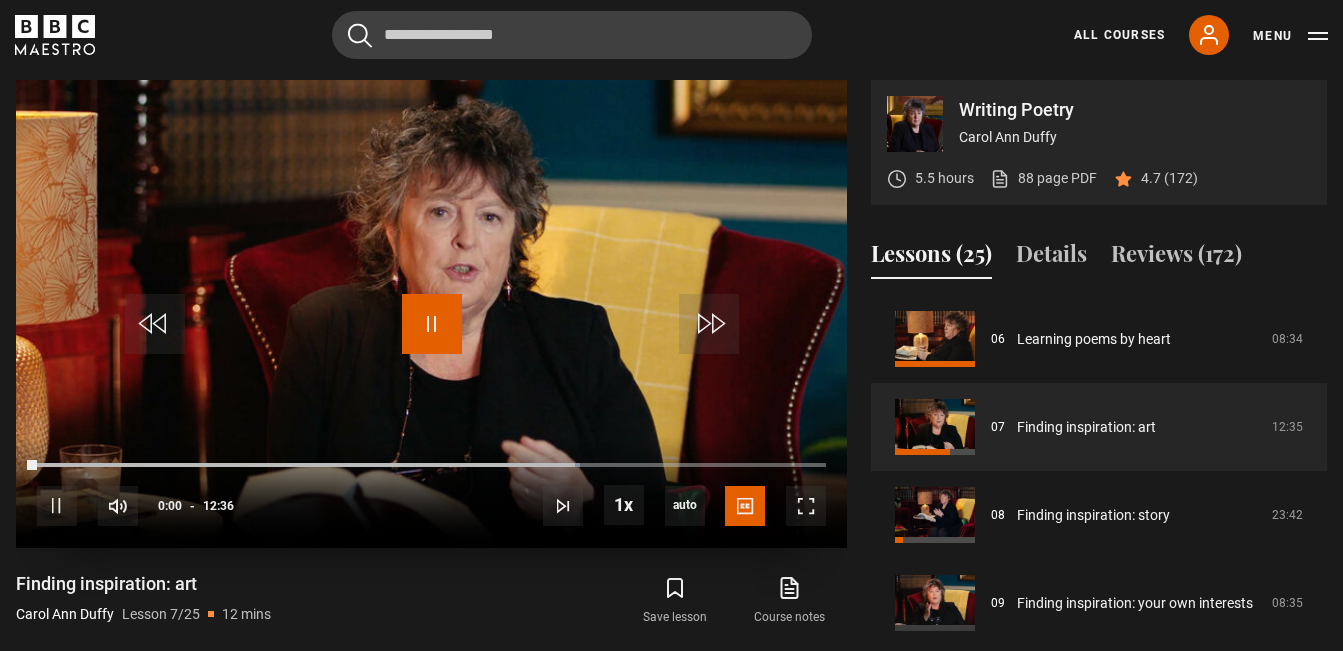 click at bounding box center (432, 324) 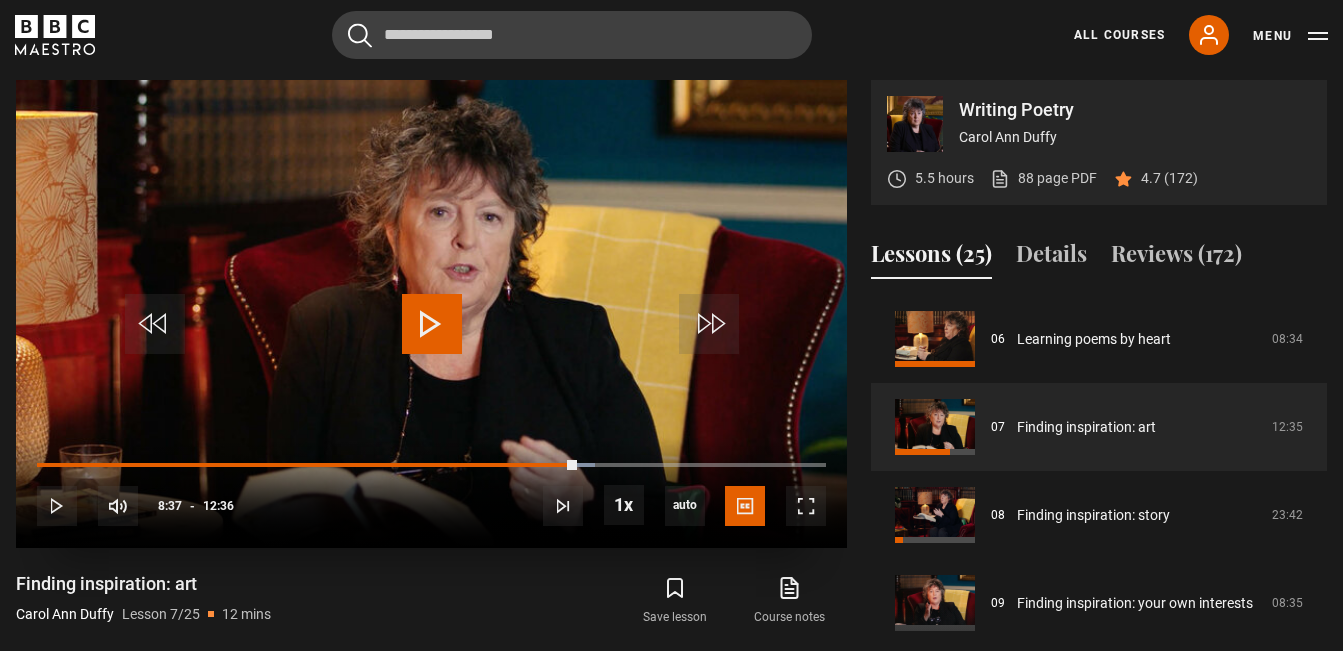 click at bounding box center [432, 324] 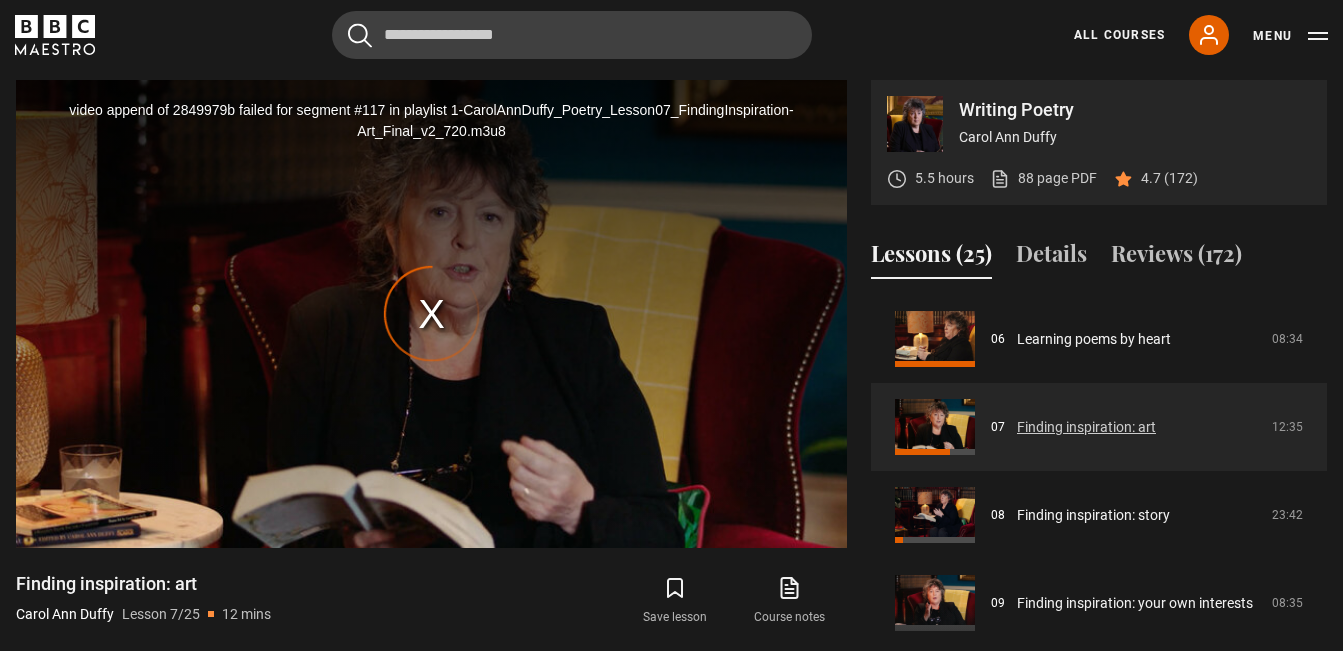 click on "Finding inspiration: art" at bounding box center [1086, 427] 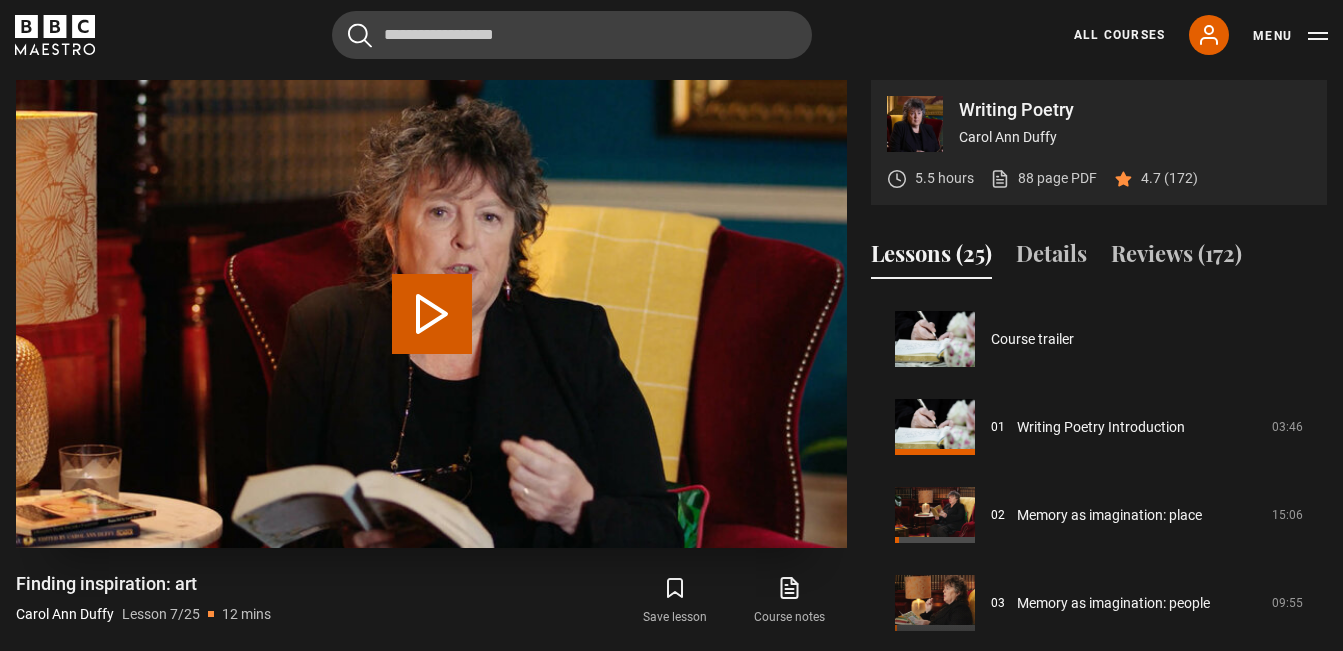 click on "Play Lesson Finding inspiration: art" at bounding box center (432, 314) 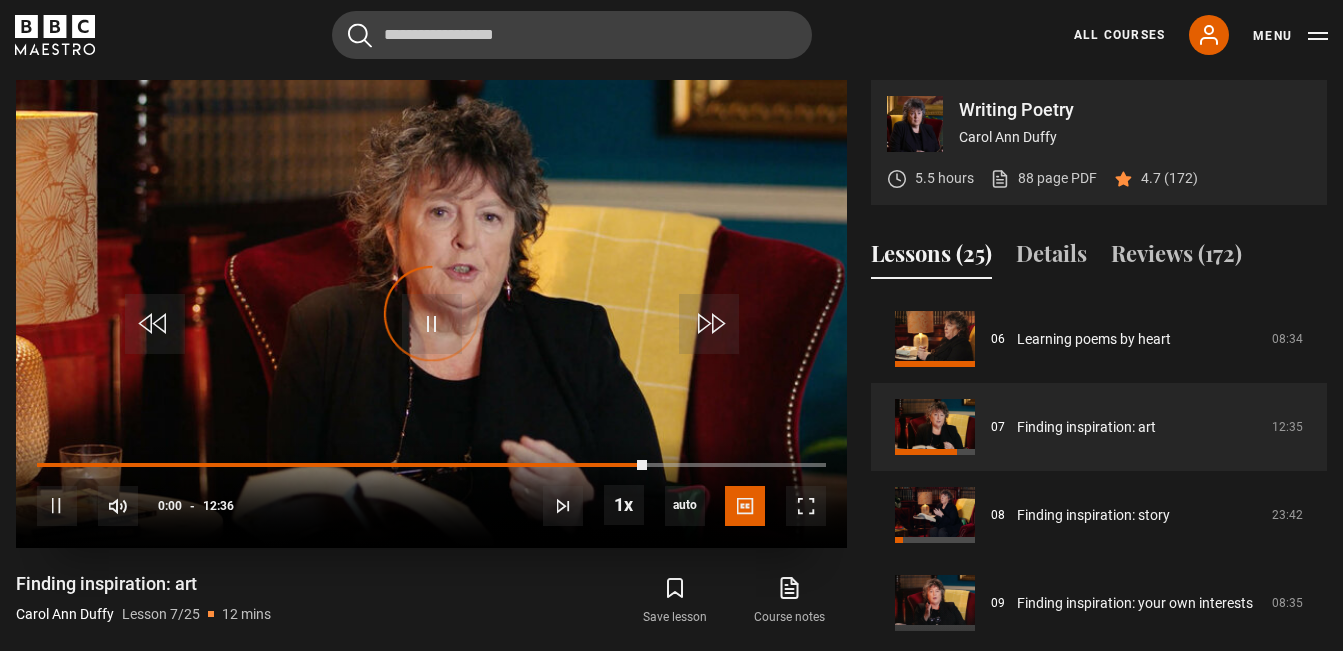scroll, scrollTop: 528, scrollLeft: 0, axis: vertical 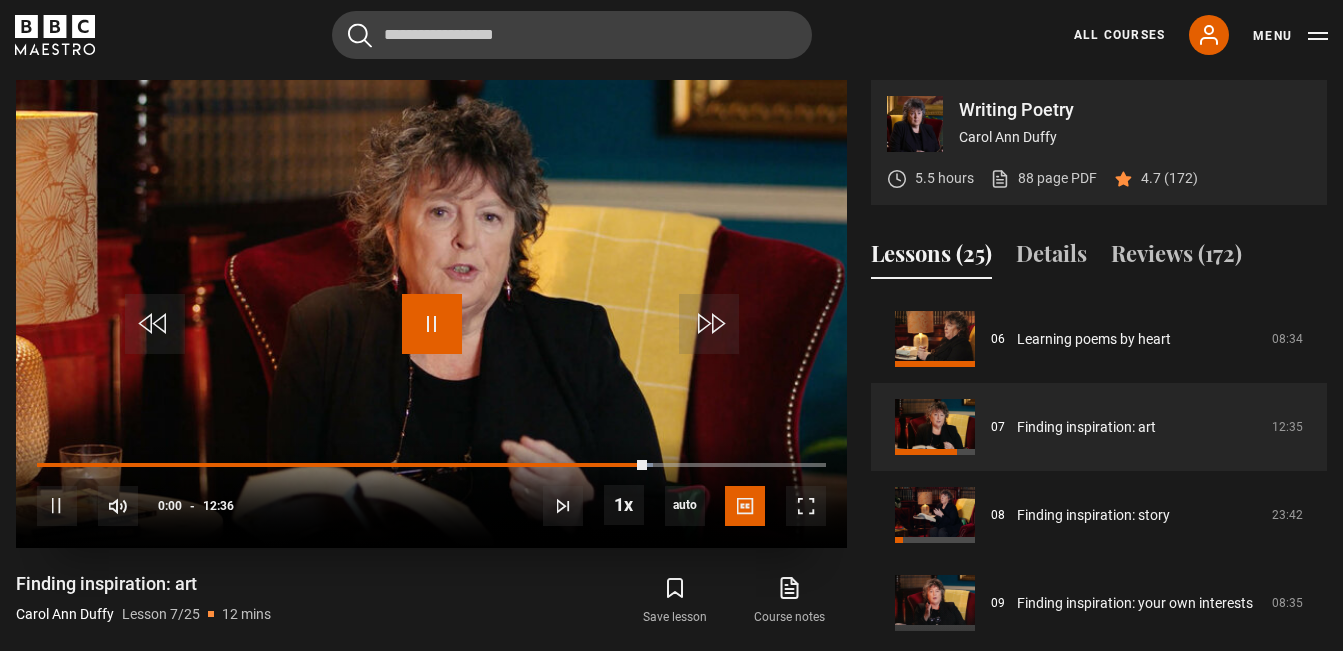 click at bounding box center [432, 324] 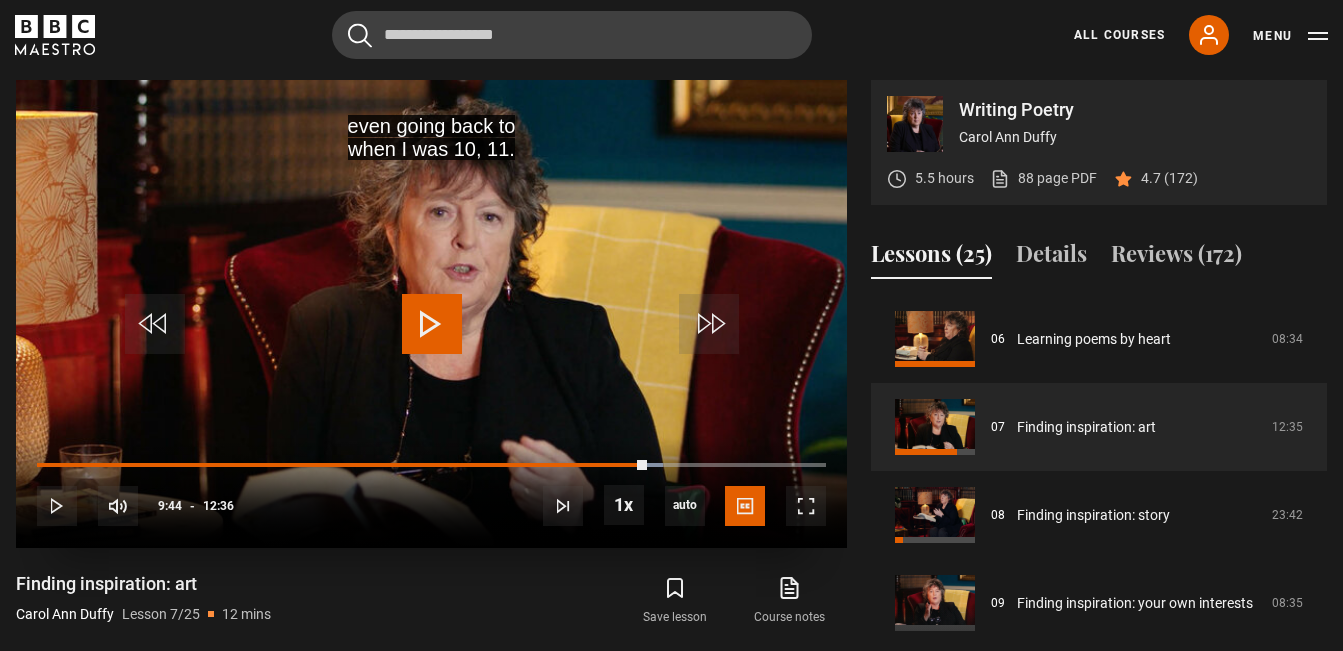 click at bounding box center (432, 324) 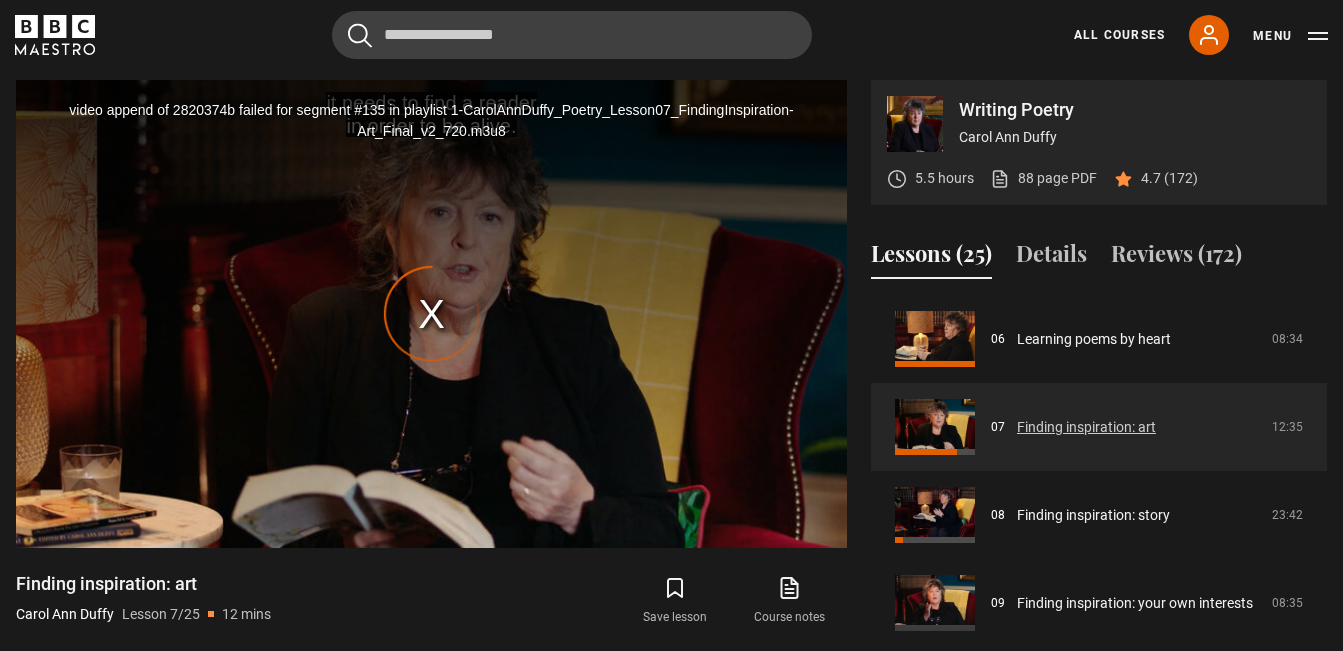 click on "Finding inspiration: art" at bounding box center (1086, 427) 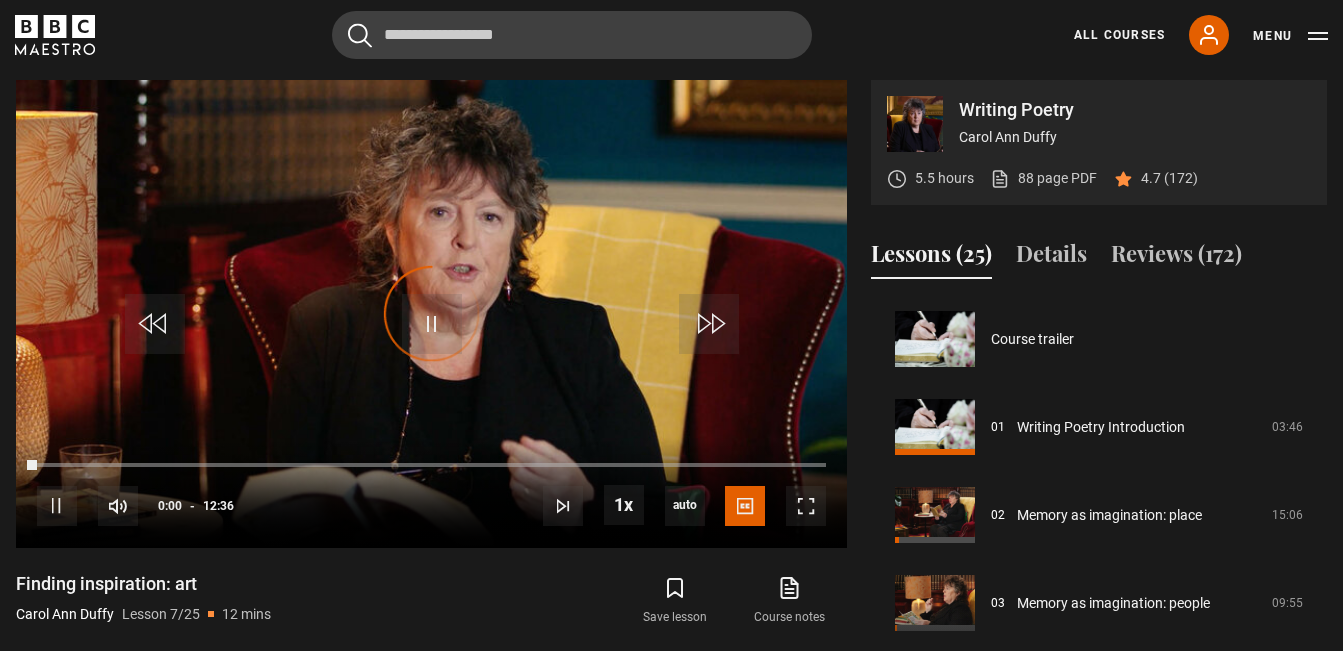 scroll, scrollTop: 528, scrollLeft: 0, axis: vertical 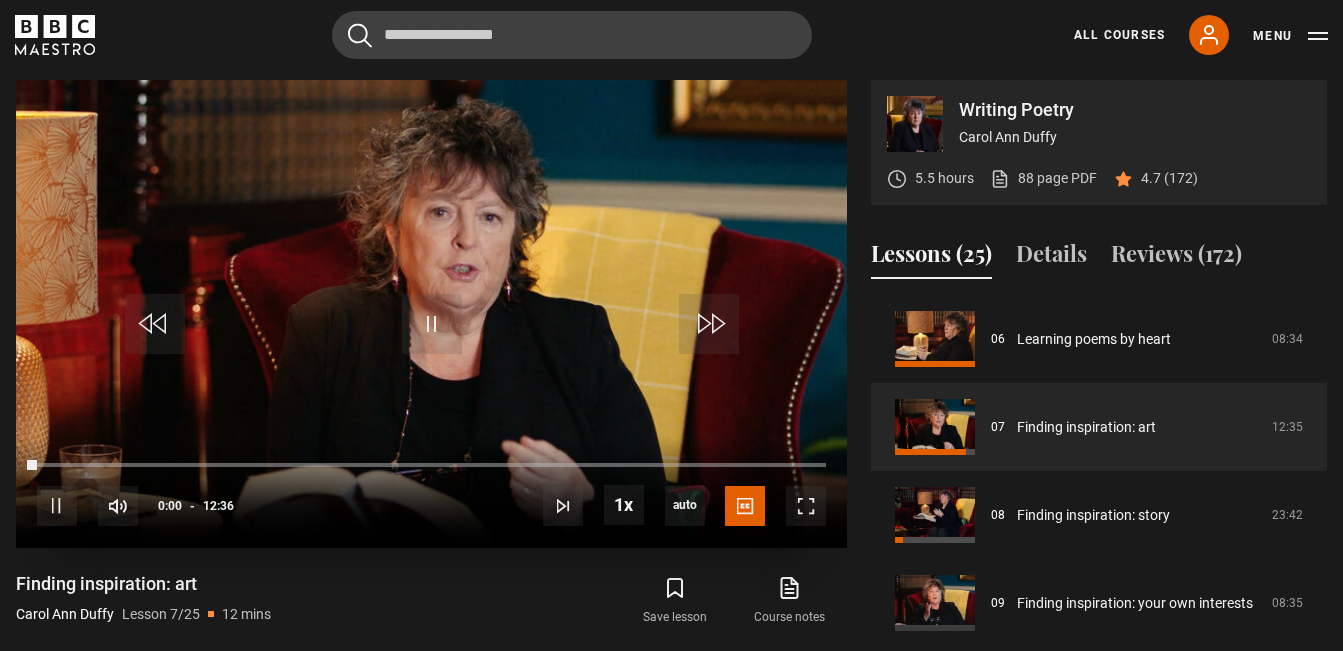 click on "Video Player is loading. Play Lesson Finding inspiration: art 10s Skip Back 10 seconds Pause 10s Skip Forward 10 seconds Loaded :  0.00% 00:00 Pause Mute Current Time  0:00 - Duration  12:36
Carol Ann Duffy
Lesson 7
Finding inspiration: art
1x Playback Rate 2x 1.5x 1x , selected 0.5x auto Quality 360p 720p 1080p 2160p Auto , selected Captions captions off English  Captions , selected This is a modal window.
Lesson Completed
Up next
Finding inspiration: story
Cancel
Do you want to save this lesson?
Save lesson" at bounding box center (431, 313) 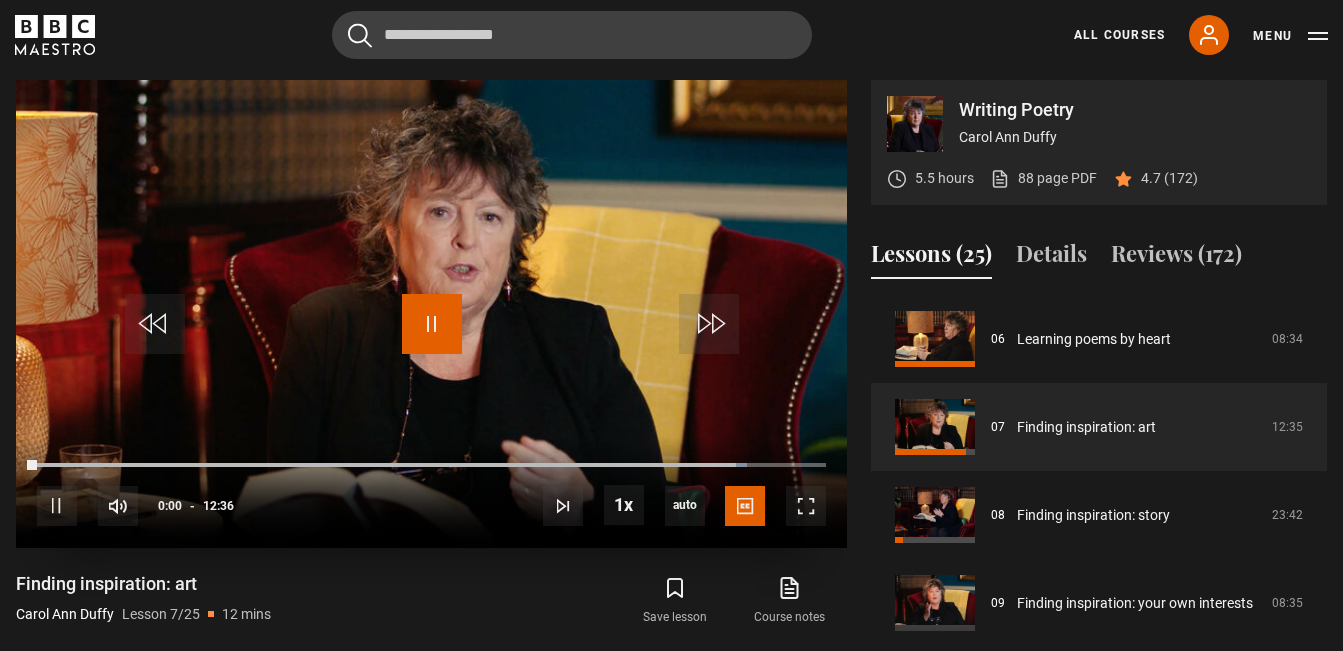 click at bounding box center [432, 324] 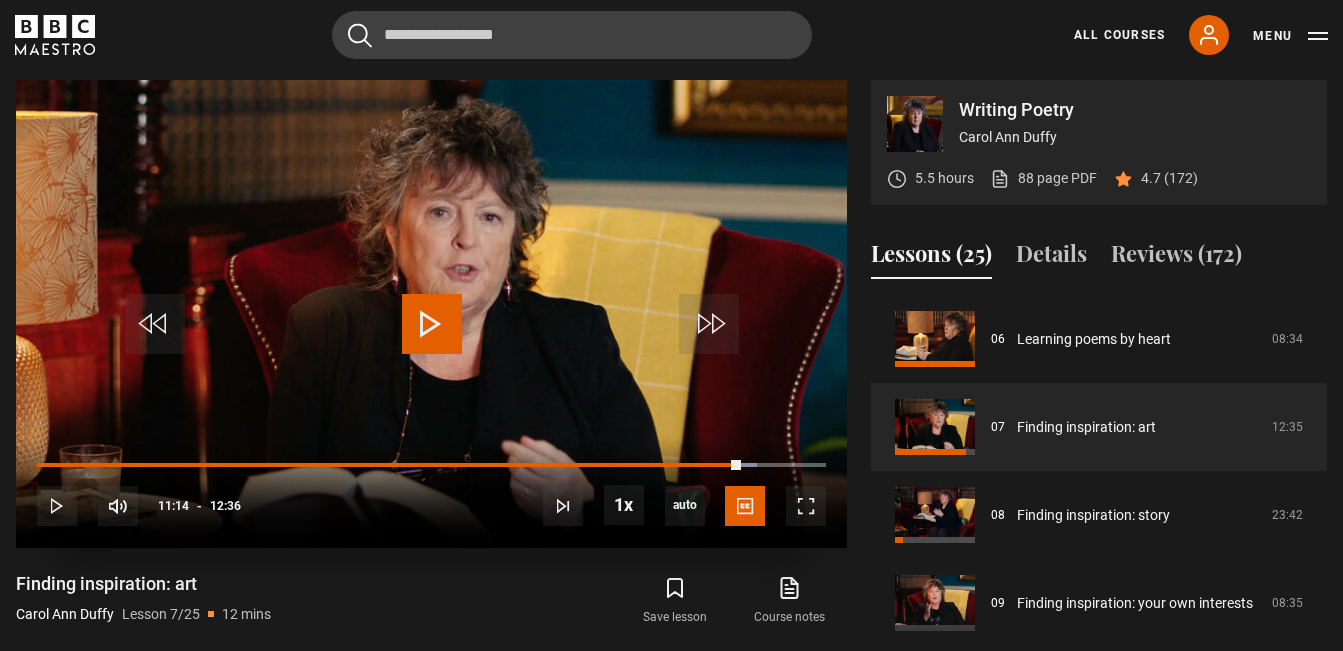 click at bounding box center (432, 324) 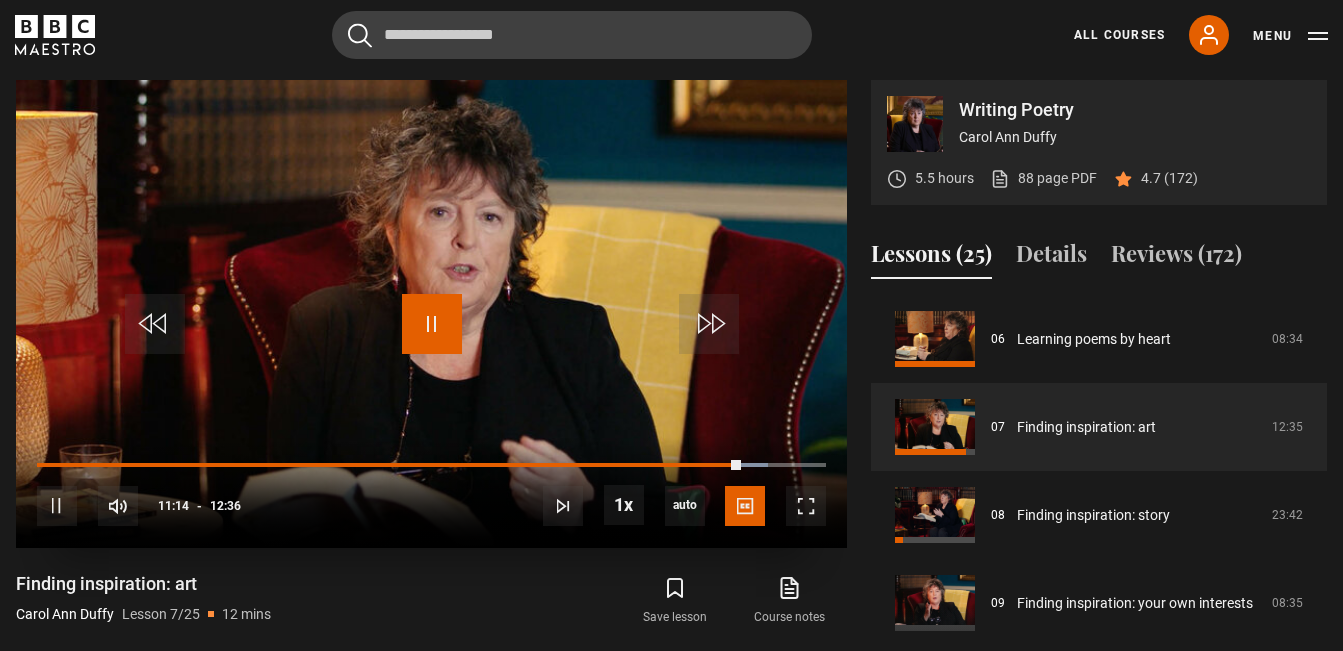 click at bounding box center [432, 324] 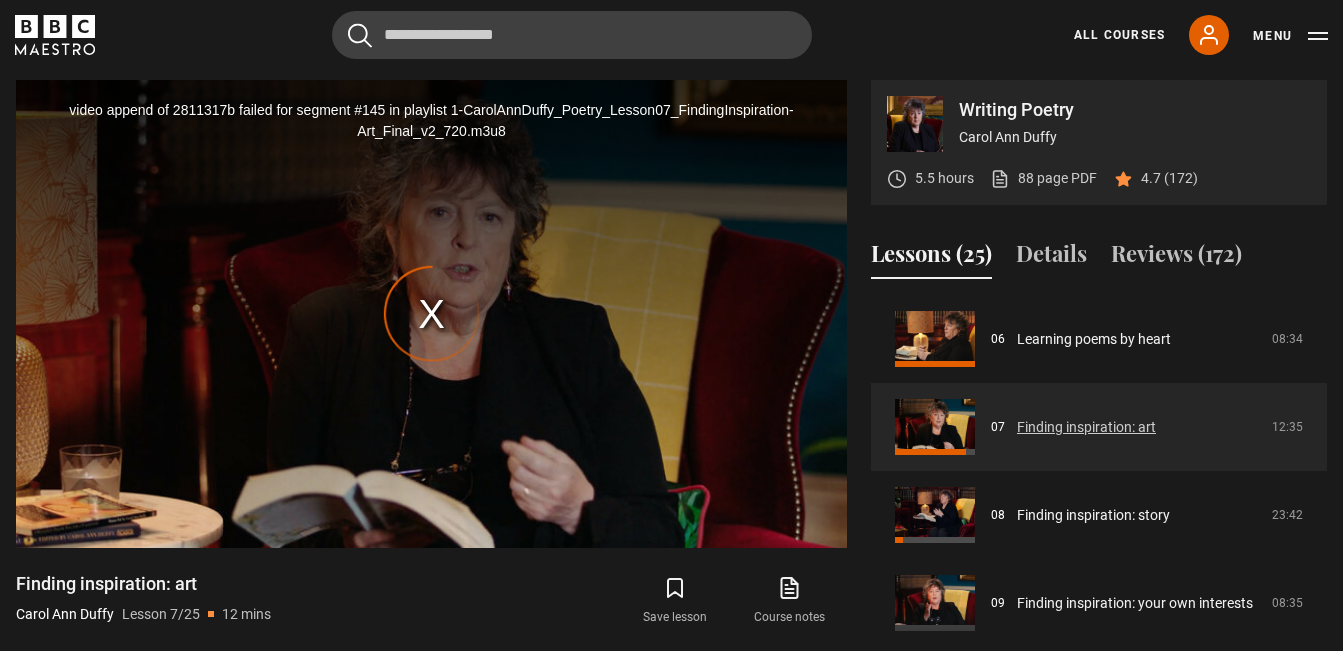 click on "Finding inspiration: art" at bounding box center [1086, 427] 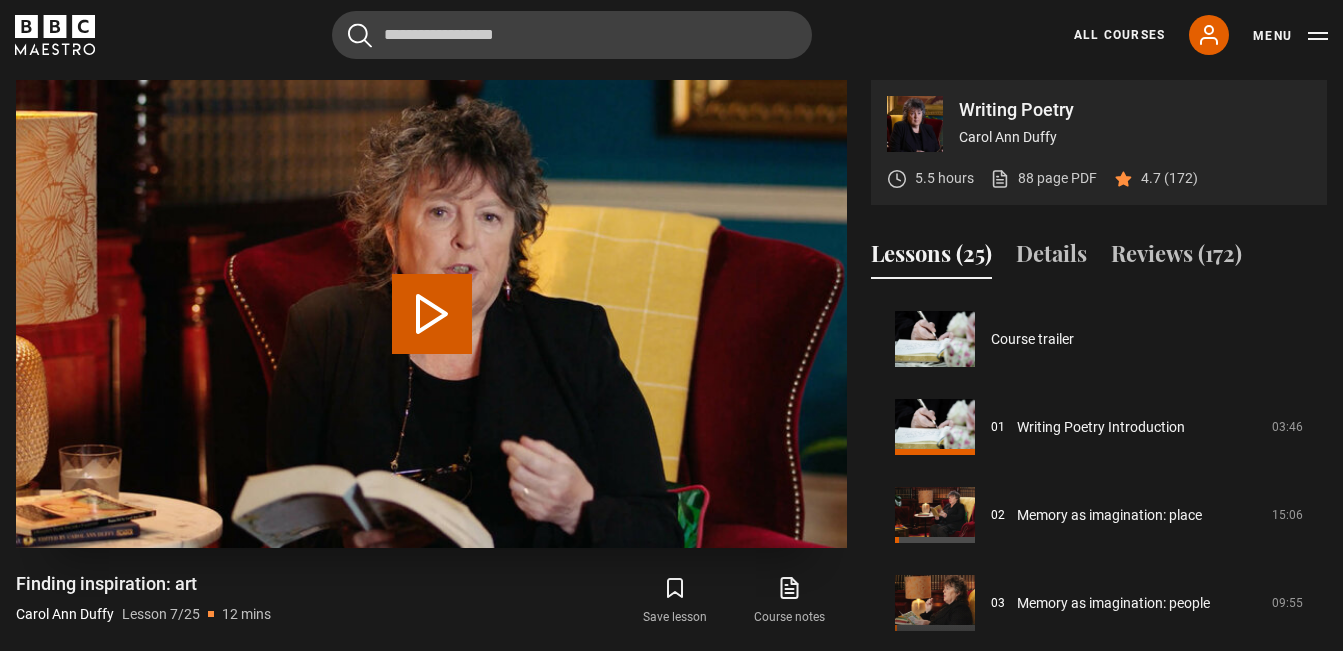scroll, scrollTop: 528, scrollLeft: 0, axis: vertical 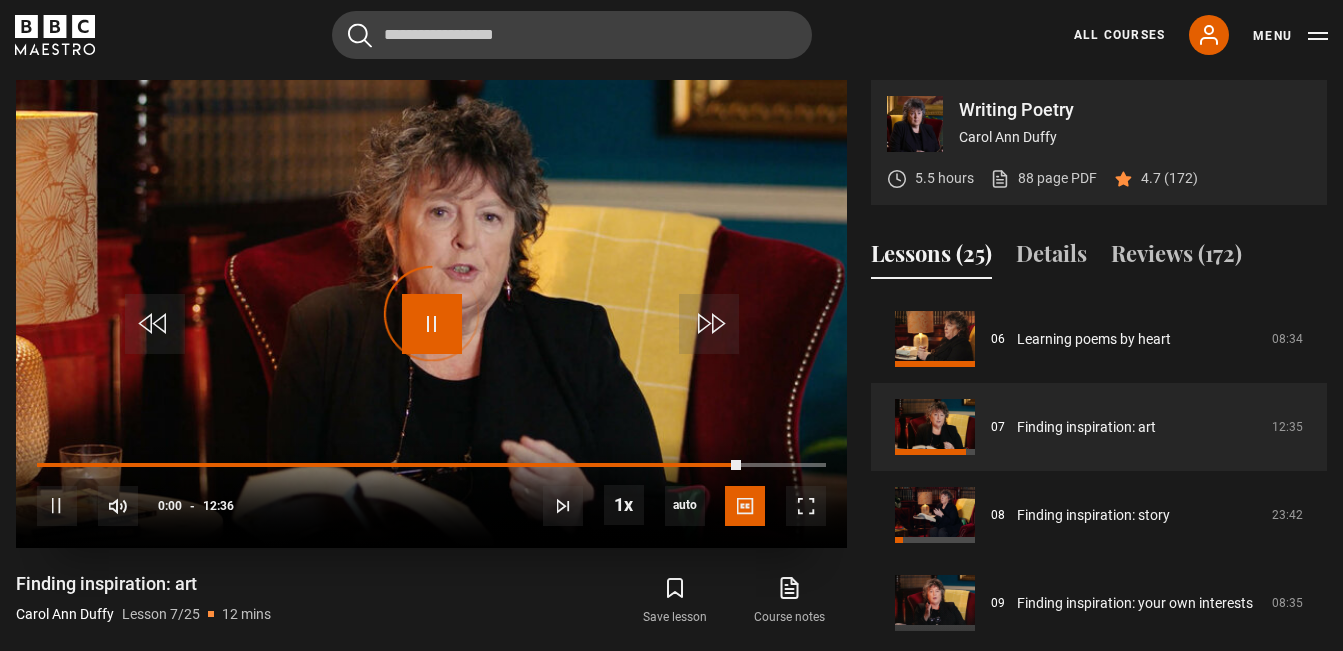 click on "Video Player is loading. Play Lesson Finding inspiration: art 10s Skip Back 10 seconds Pause 10s Skip Forward 10 seconds Loaded :  0% 11:14 Pause Mute Current Time  0:00 - Duration  12:36
Carol Ann Duffy
Lesson 7
Finding inspiration: art
1x Playback Rate 2x 1.5x 1x , selected 0.5x auto Quality 360p 720p 1080p 2160p Auto , selected Captions captions off English  Captions , selected This is a modal window.
Lesson Completed
Up next
Finding inspiration: story
Cancel
Do you want to save this lesson?
Save lesson" at bounding box center (431, 313) 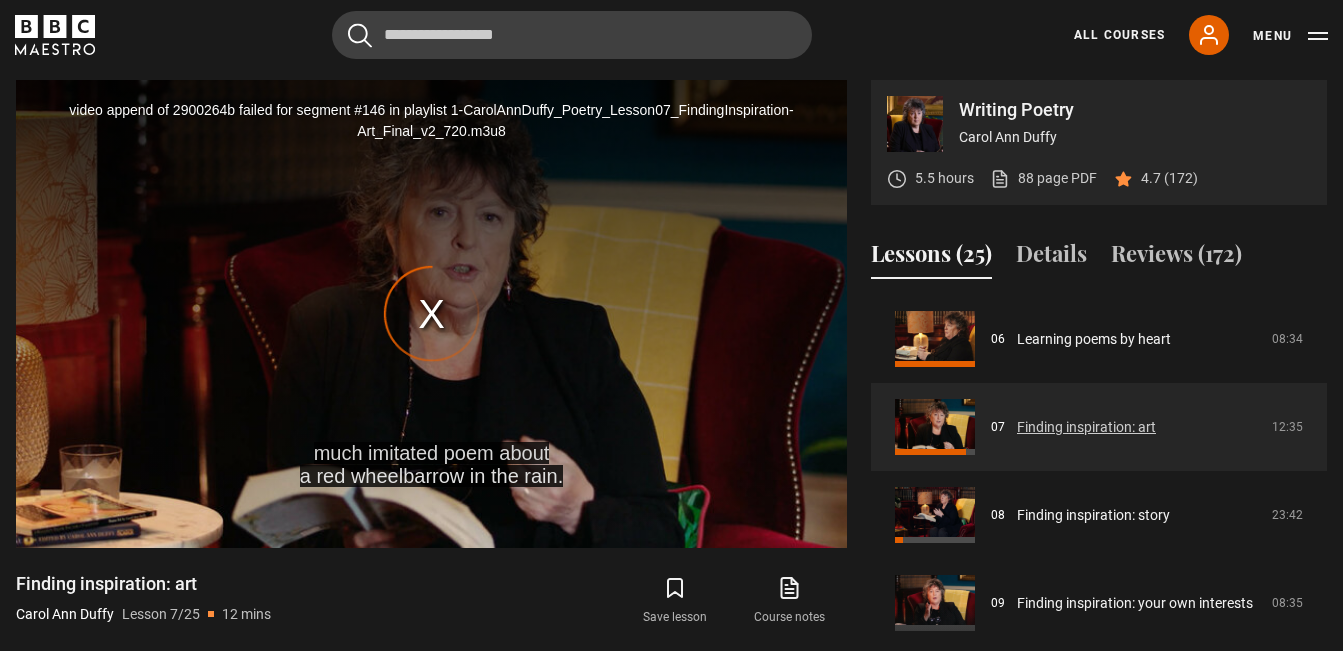click on "Finding inspiration: art" at bounding box center (1086, 427) 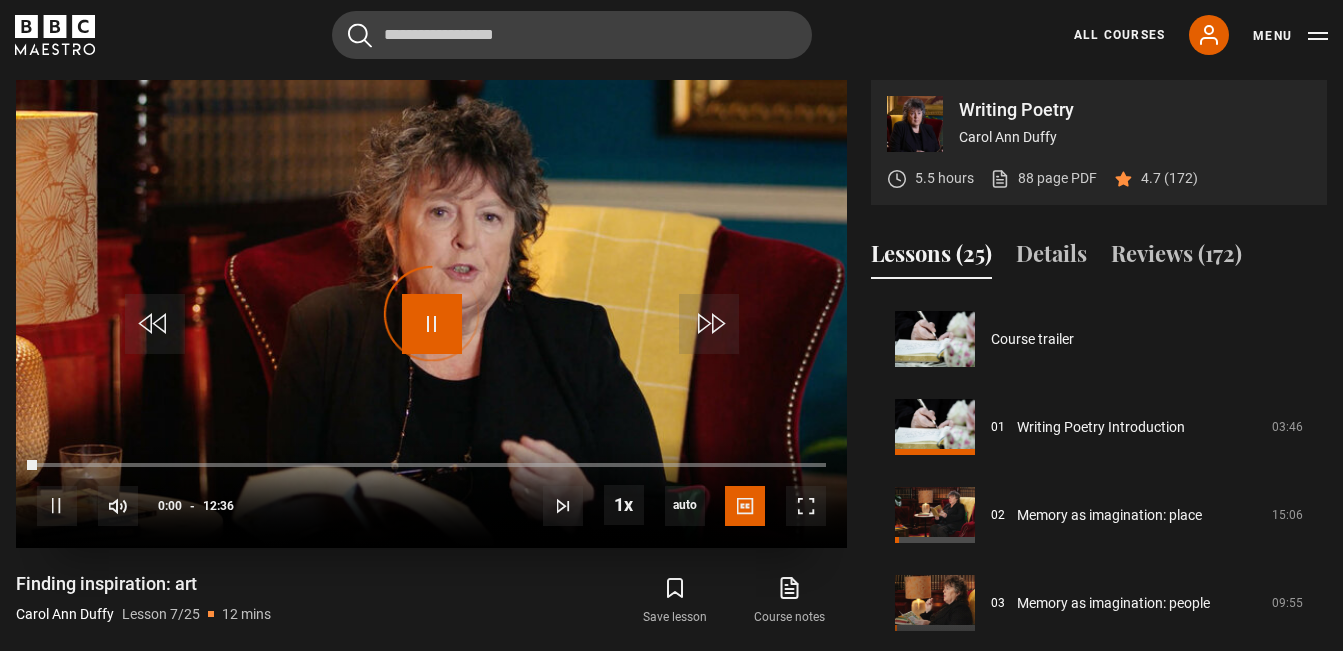 click on "Video Player is loading. Play Lesson Finding inspiration: art 10s Skip Back 10 seconds Pause 10s Skip Forward 10 seconds Loaded :  0% 0:00 Pause Mute Current Time  0:00 - Duration  12:36
Carol Ann Duffy
Lesson 7
Finding inspiration: art
1x Playback Rate 2x 1.5x 1x , selected 0.5x auto Quality 360p 720p 1080p 2160p Auto , selected Captions captions off English  Captions , selected This is a modal window.
Lesson Completed
Up next
Finding inspiration: story
Cancel
Do you want to save this lesson?
Save lesson" at bounding box center [431, 313] 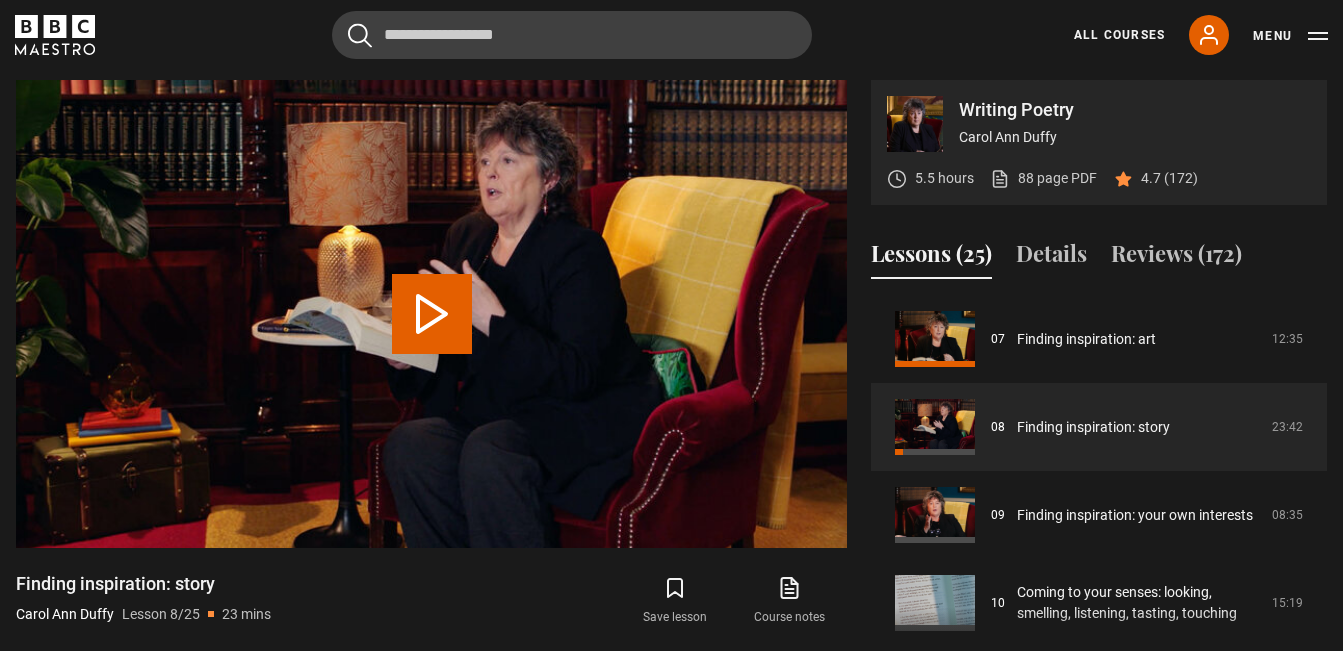 scroll, scrollTop: 616, scrollLeft: 0, axis: vertical 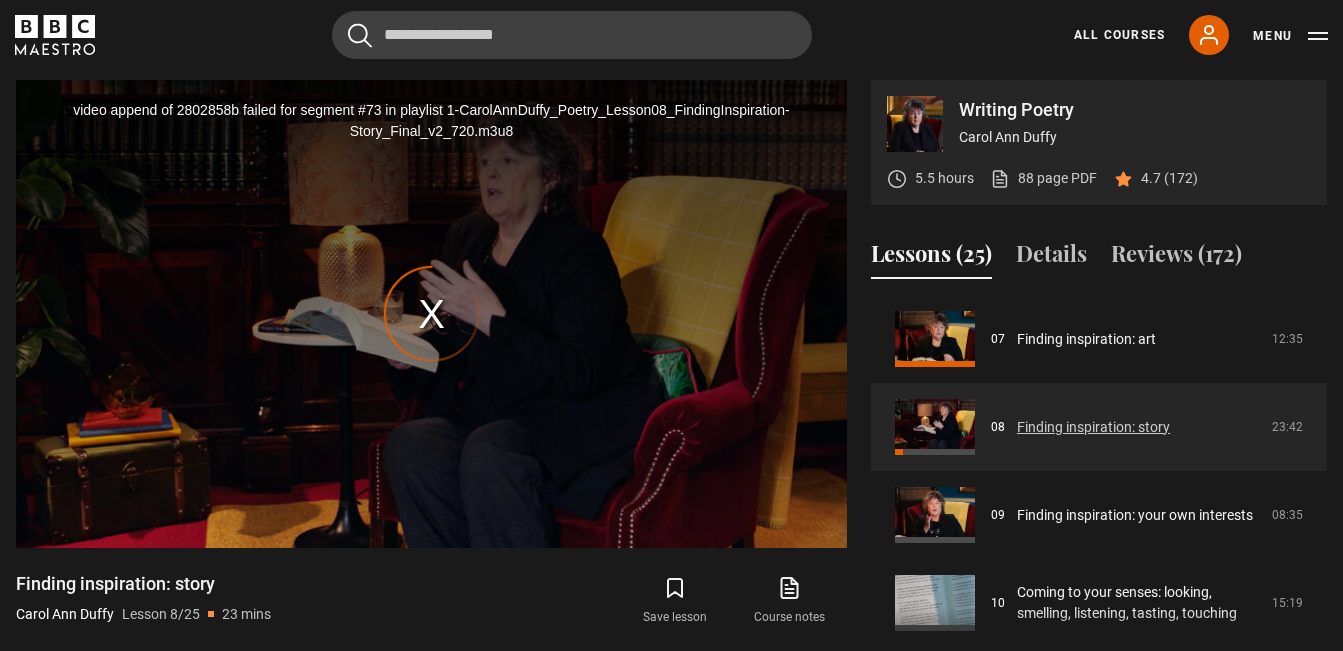 click on "Finding inspiration: story" at bounding box center [1093, 427] 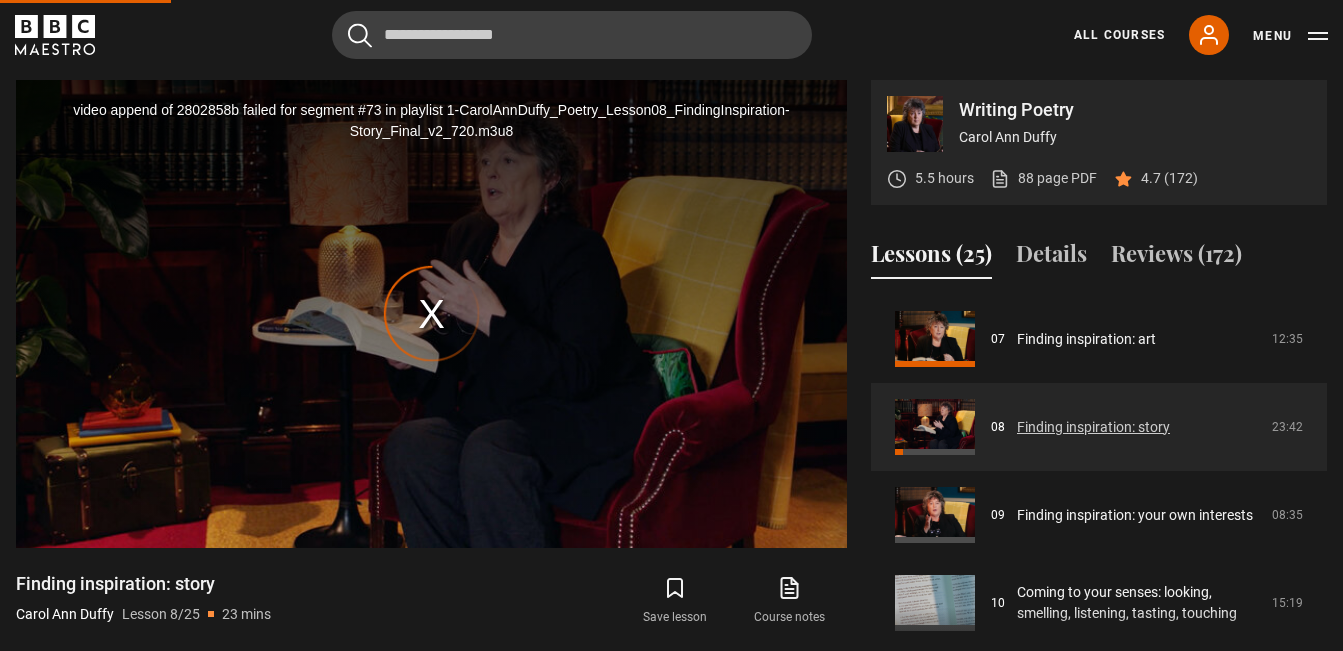 click on "Finding inspiration: story" at bounding box center (1093, 427) 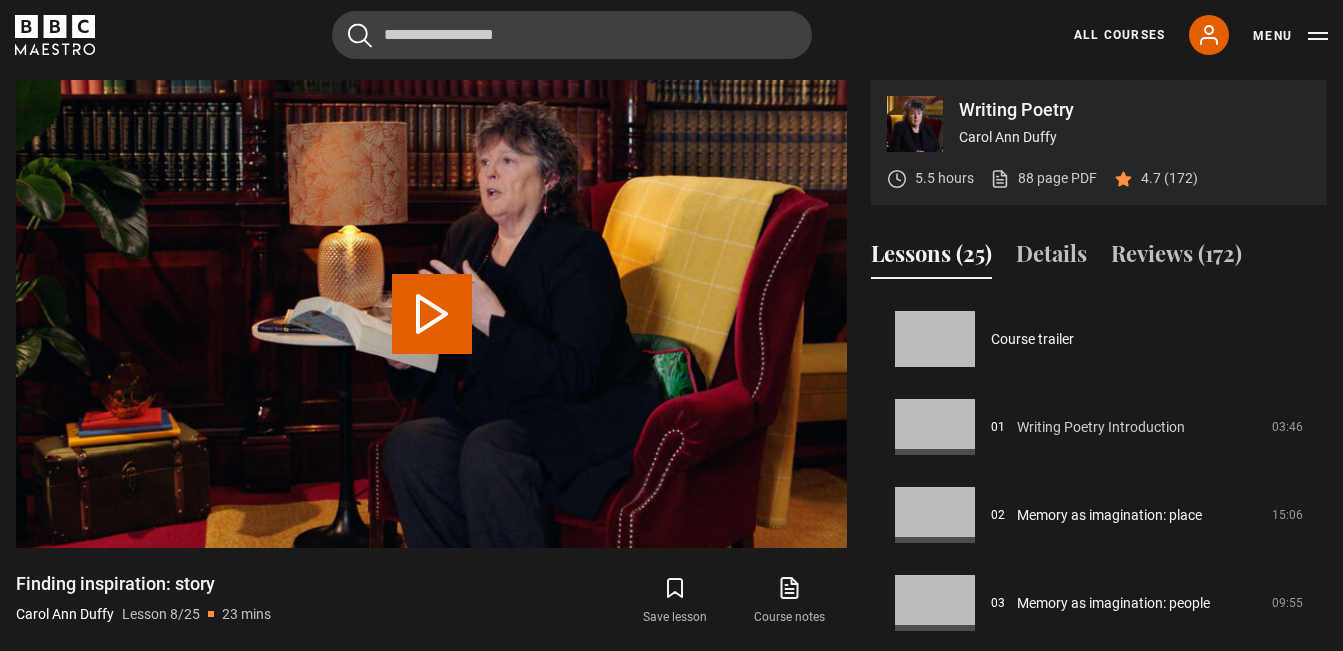 click on "Writing Poetry Introduction" at bounding box center (1101, 427) 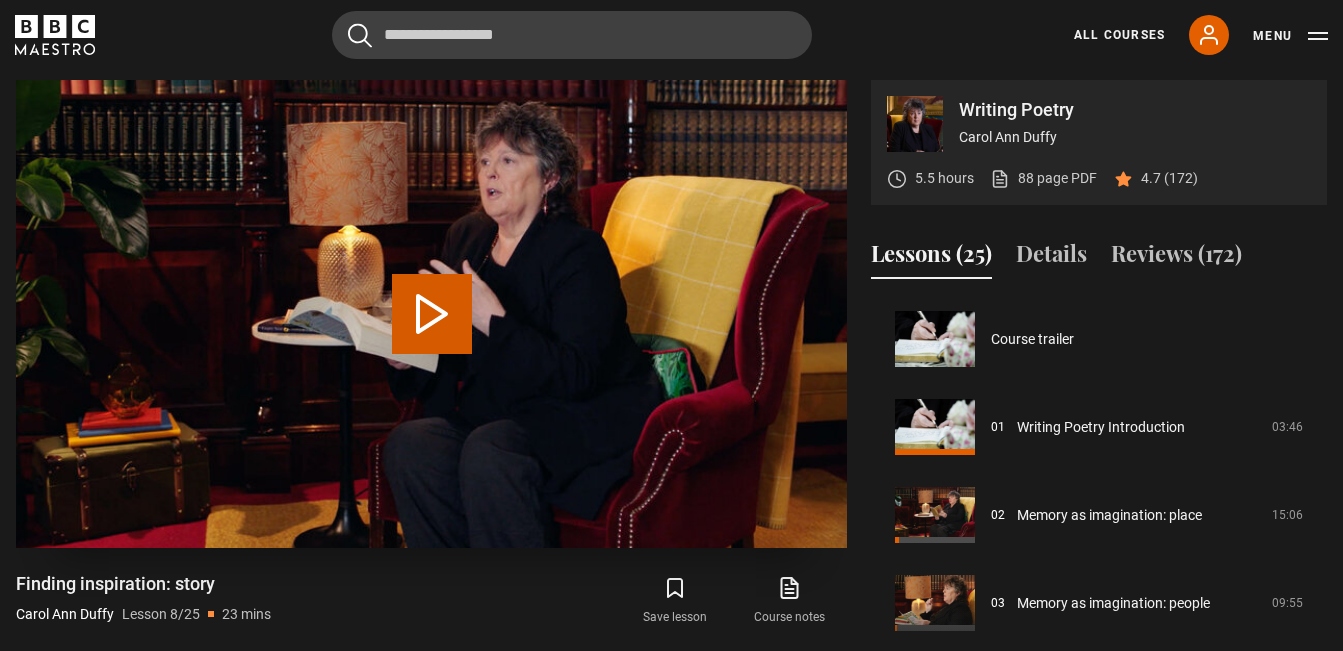 click on "Play Lesson Finding inspiration: story" at bounding box center [432, 314] 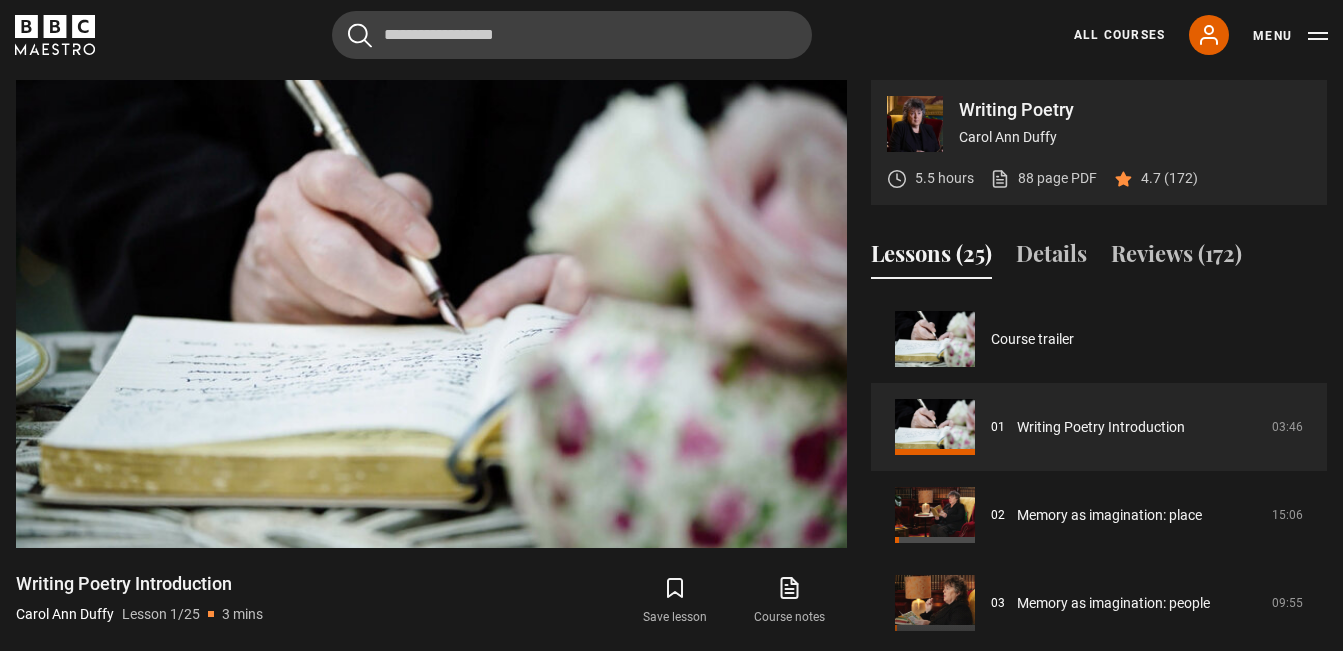 scroll, scrollTop: 849, scrollLeft: 0, axis: vertical 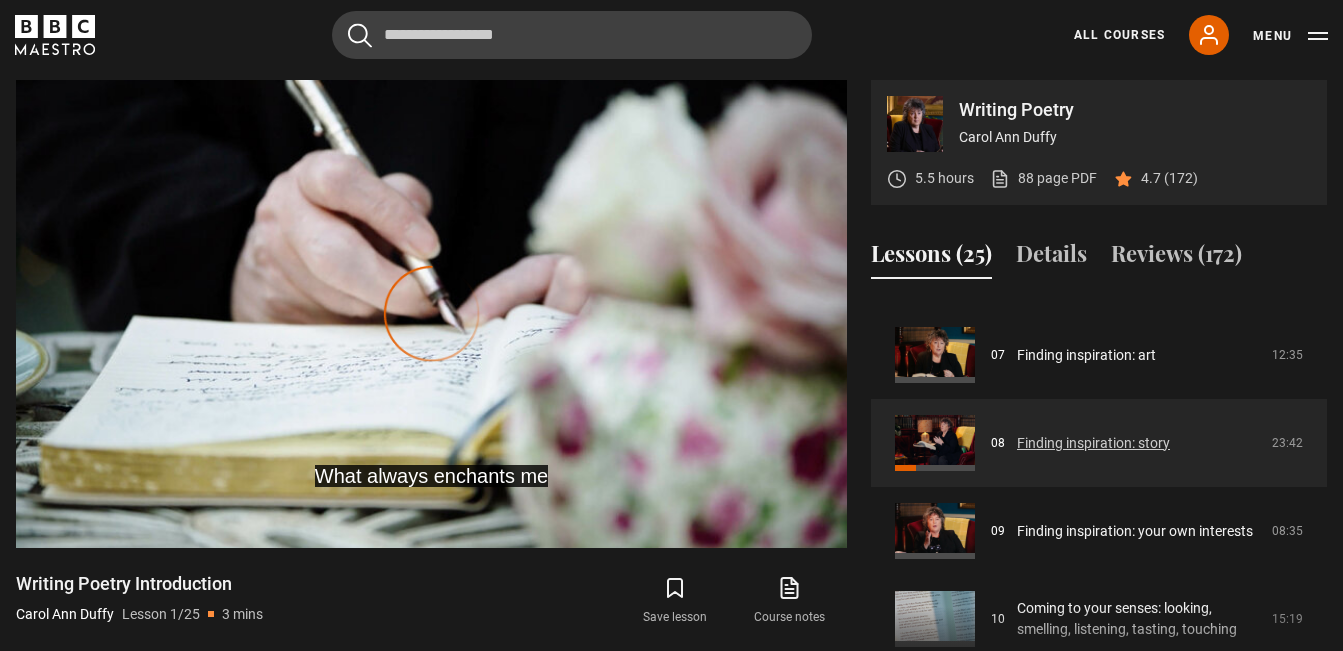 click on "Finding inspiration: story" at bounding box center (1093, 443) 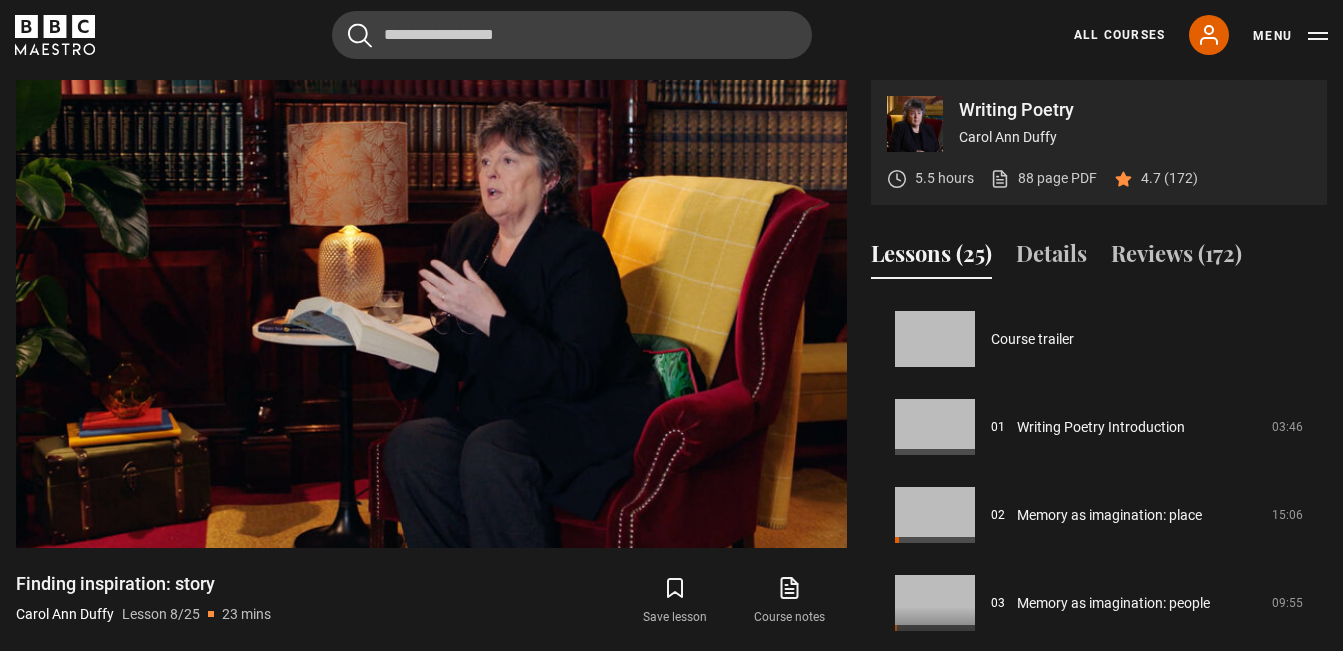 scroll, scrollTop: 849, scrollLeft: 0, axis: vertical 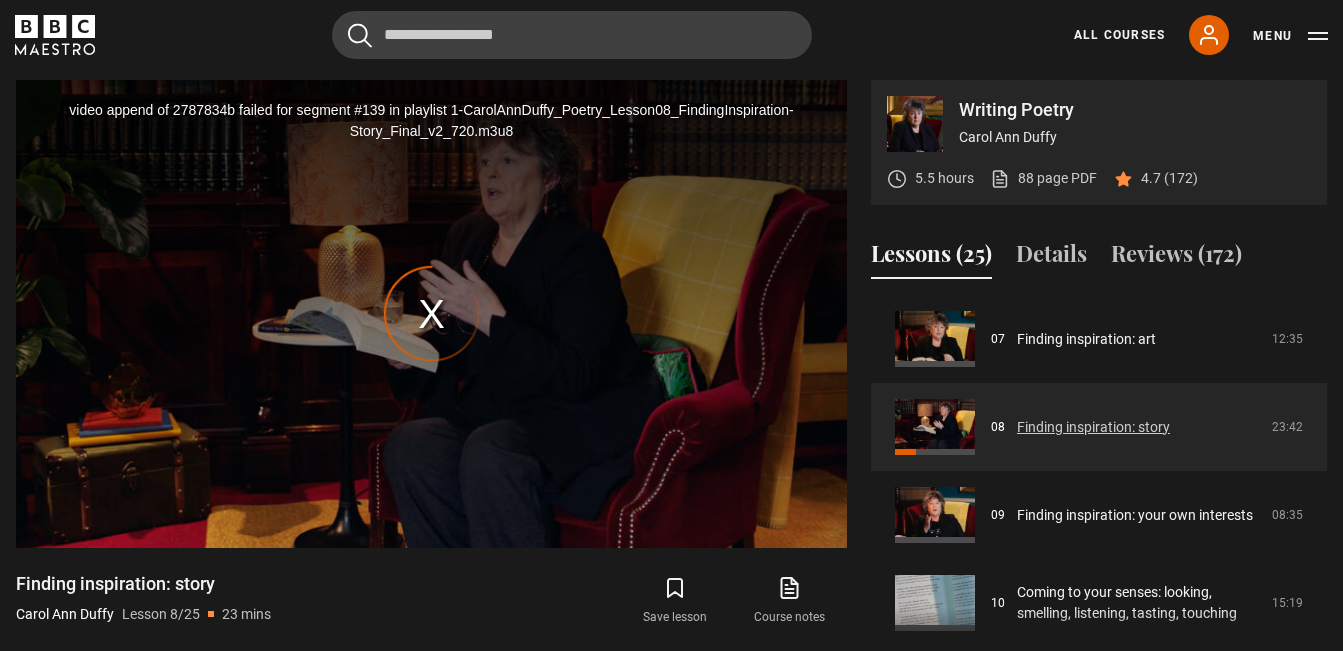 click on "Finding inspiration: story" at bounding box center (1093, 427) 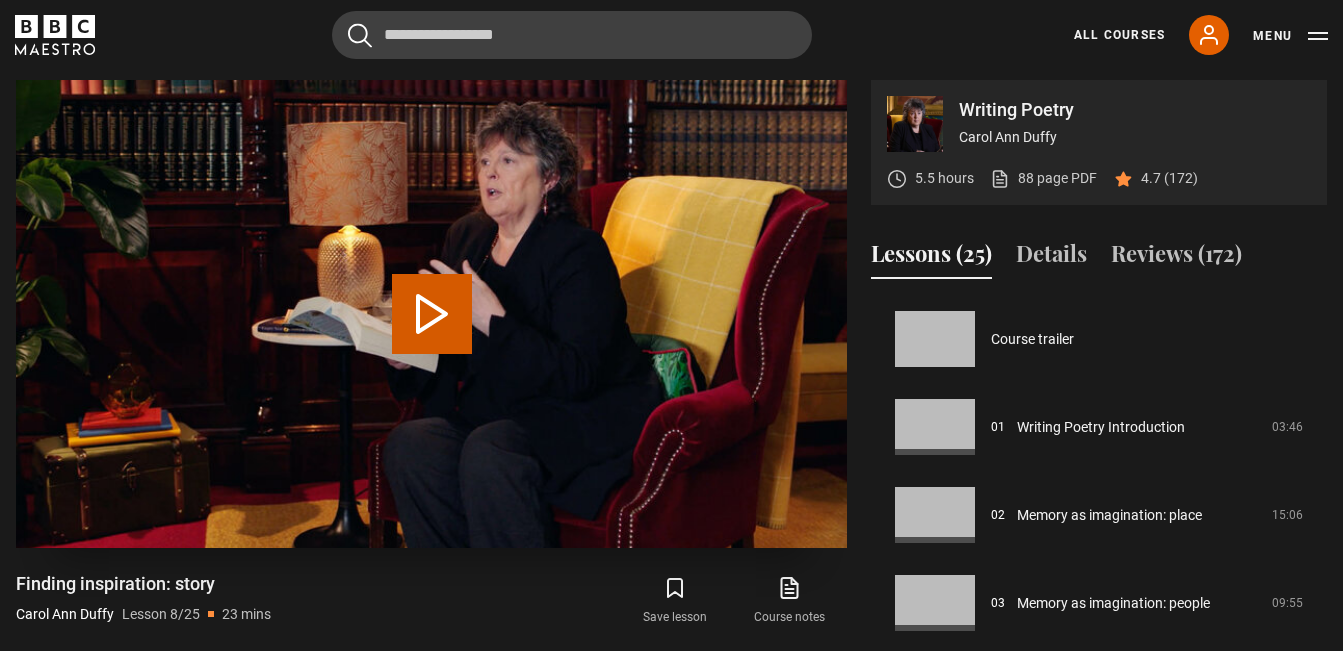 click on "Play Lesson Finding inspiration: story" at bounding box center (432, 314) 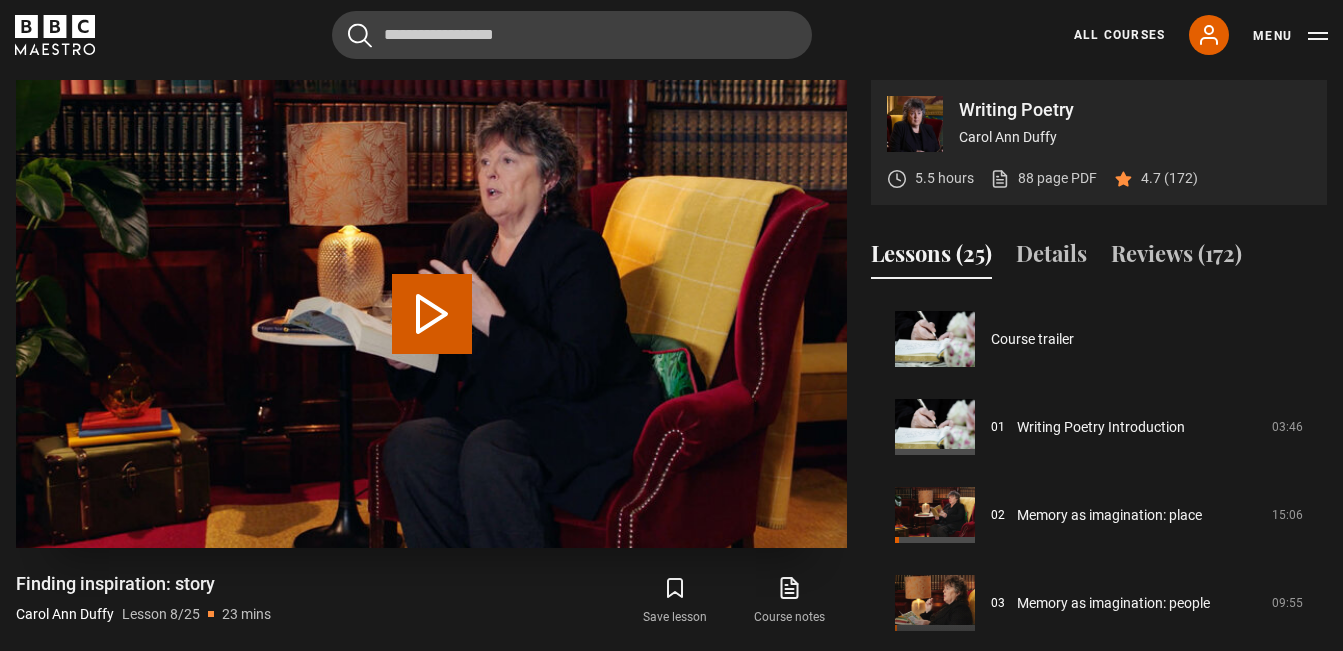 scroll, scrollTop: 616, scrollLeft: 0, axis: vertical 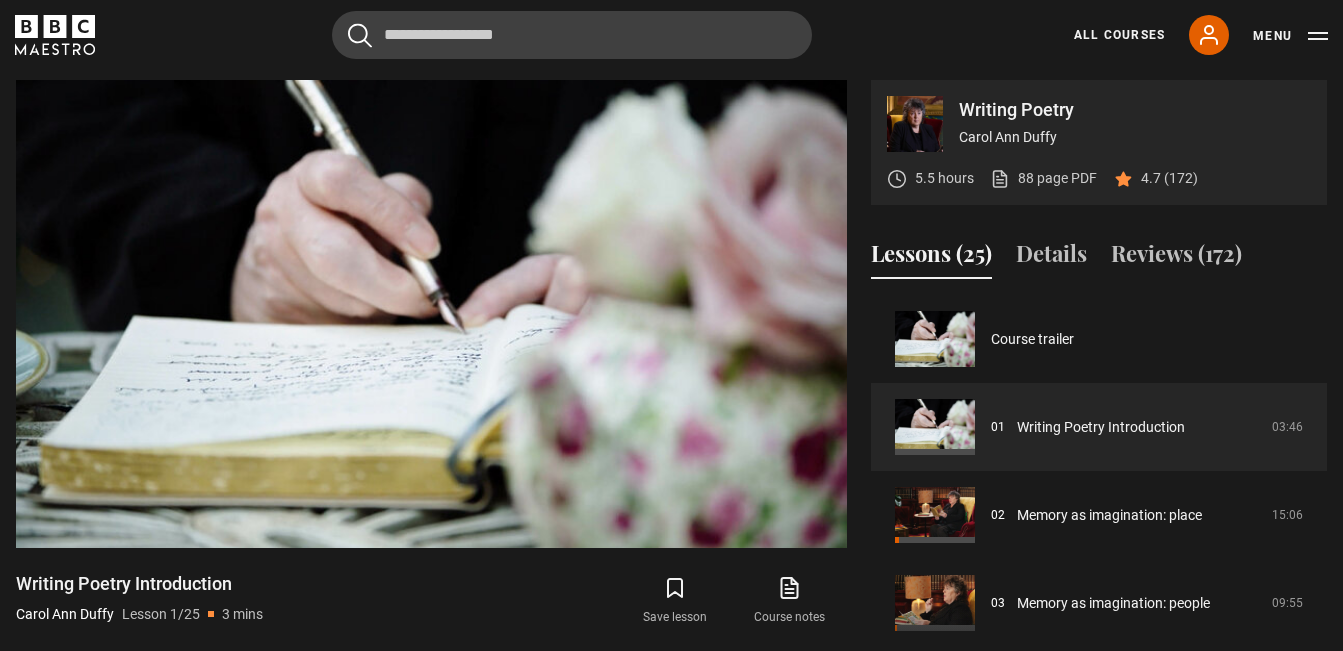 click on "Finding inspiration: art" at bounding box center [1086, 955] 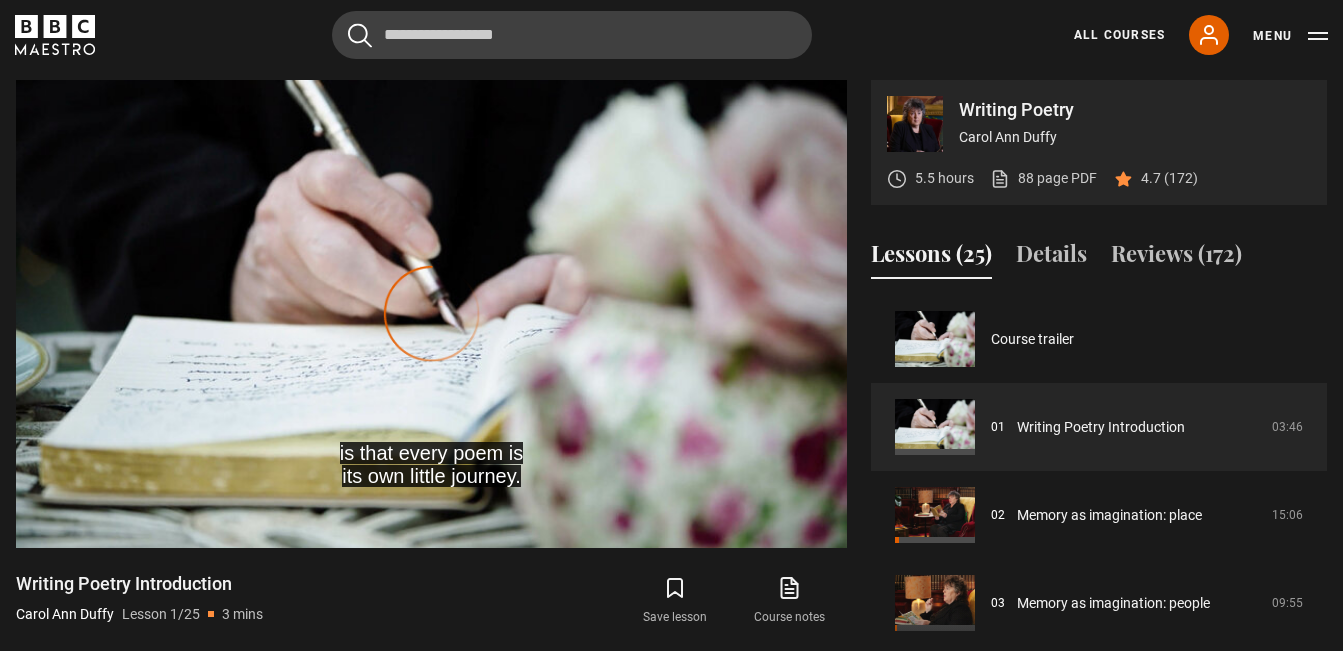scroll, scrollTop: 849, scrollLeft: 0, axis: vertical 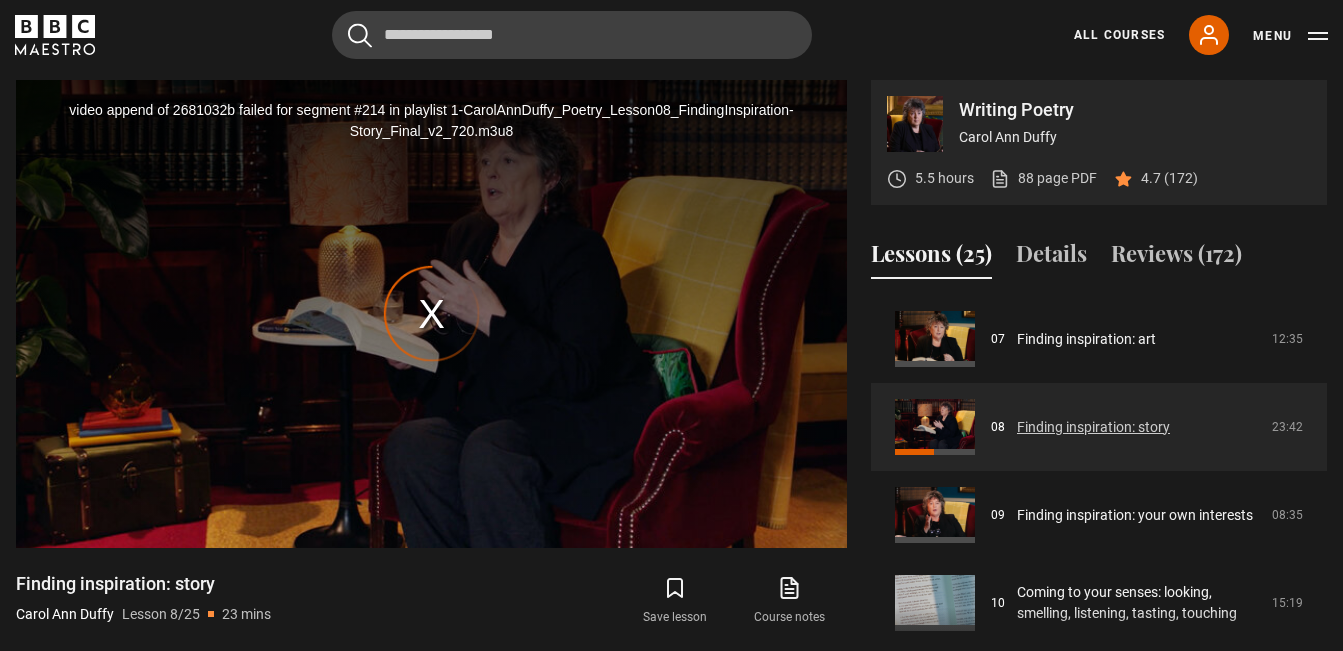 click on "Finding inspiration: story" at bounding box center [1093, 427] 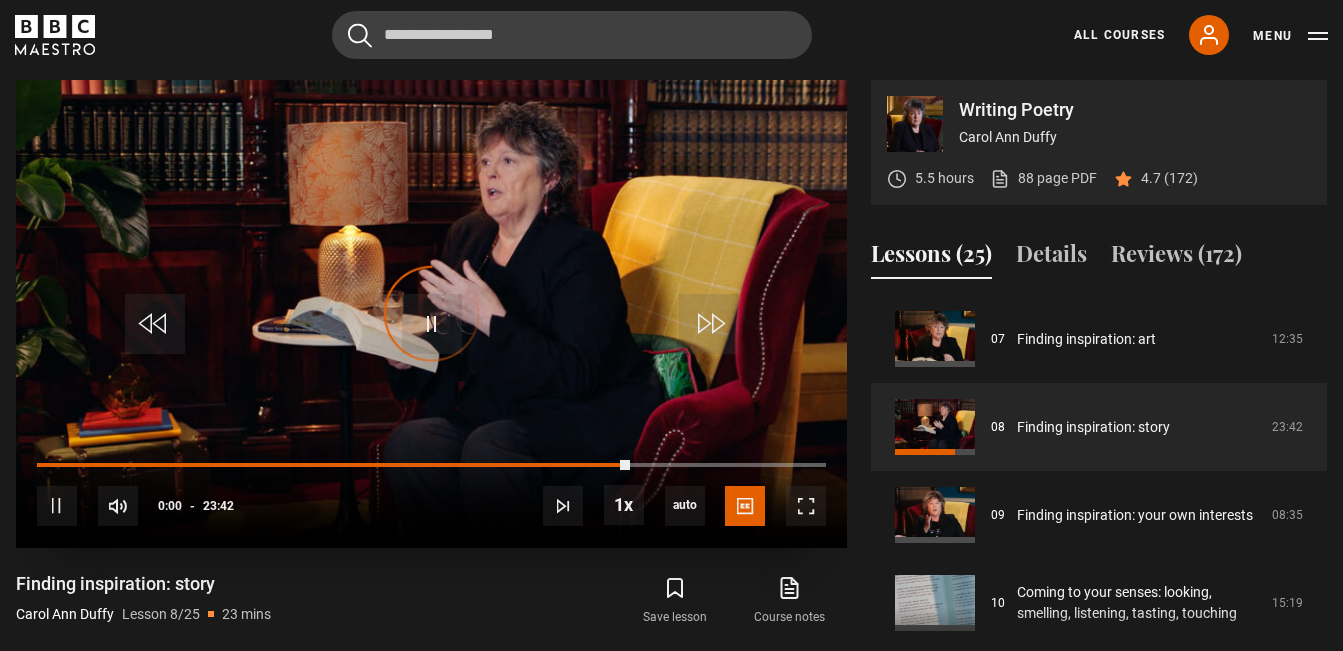 scroll, scrollTop: 616, scrollLeft: 0, axis: vertical 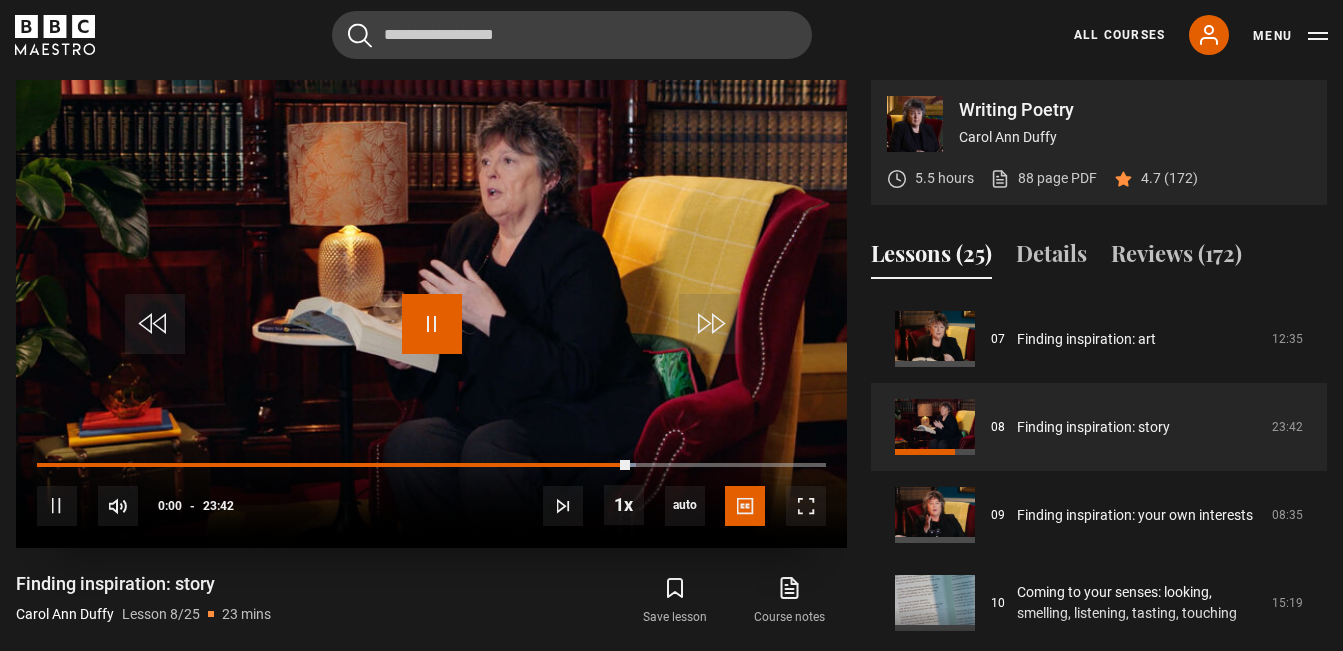 click at bounding box center [432, 324] 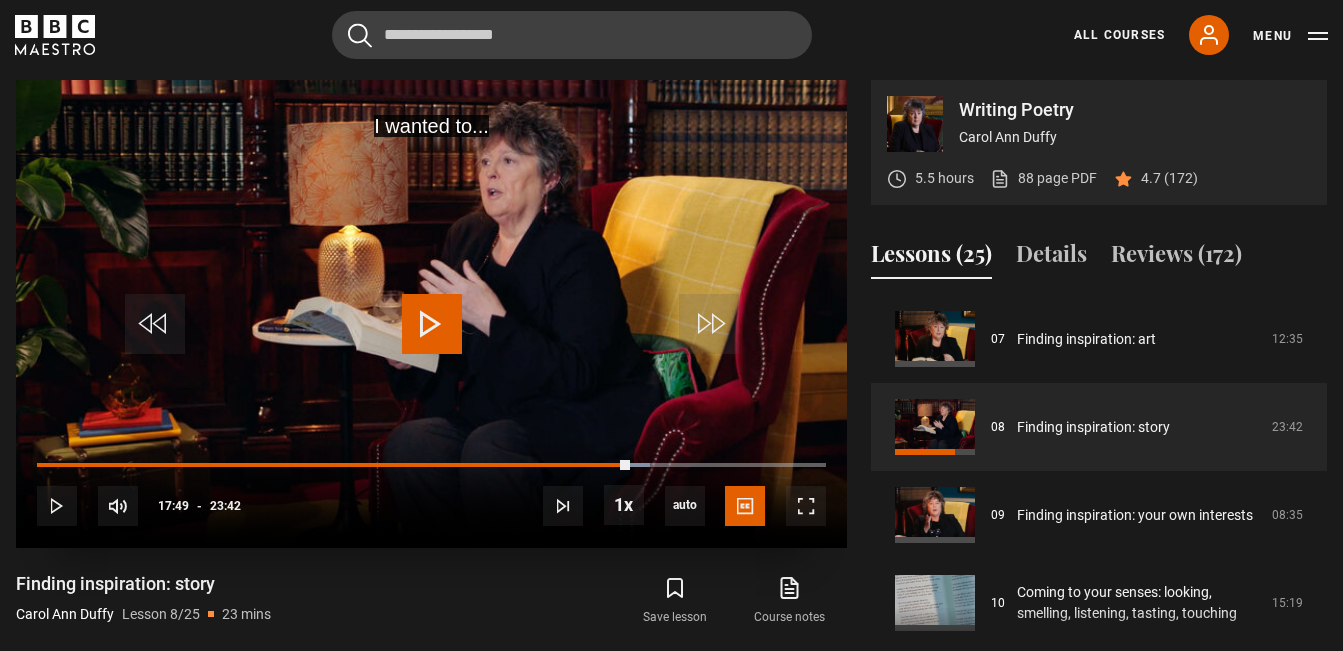 click at bounding box center [432, 324] 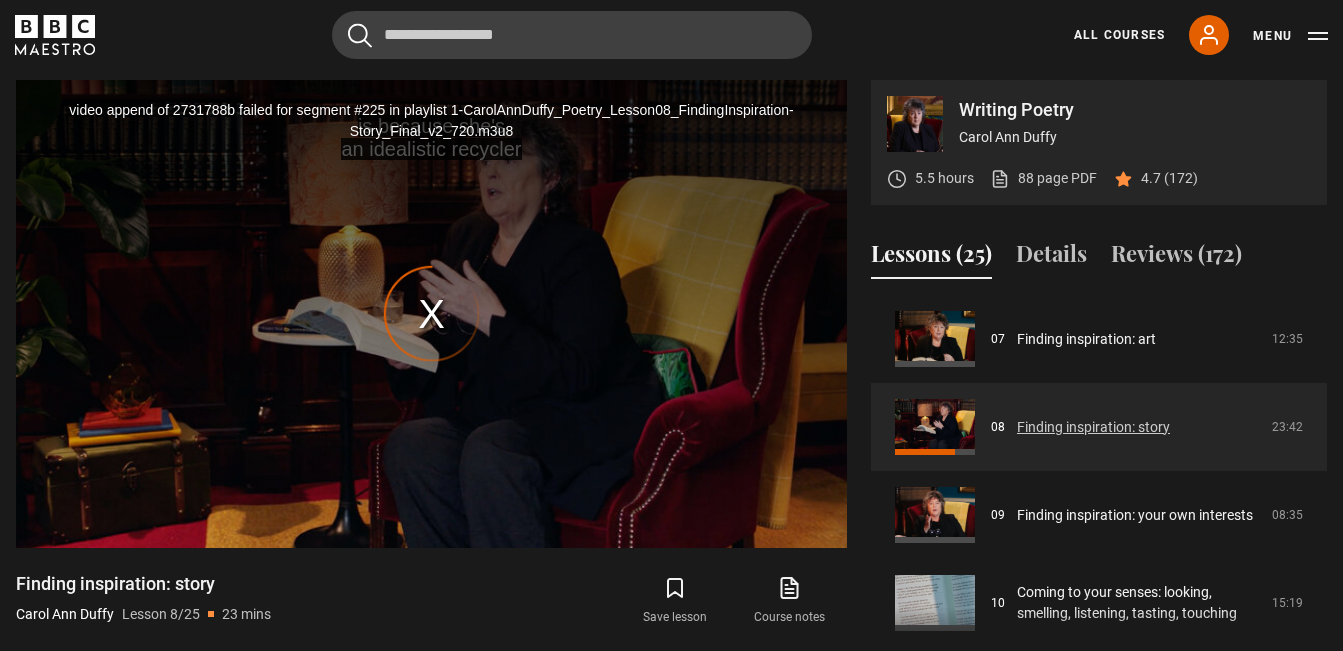 click on "Finding inspiration: story" at bounding box center (1093, 427) 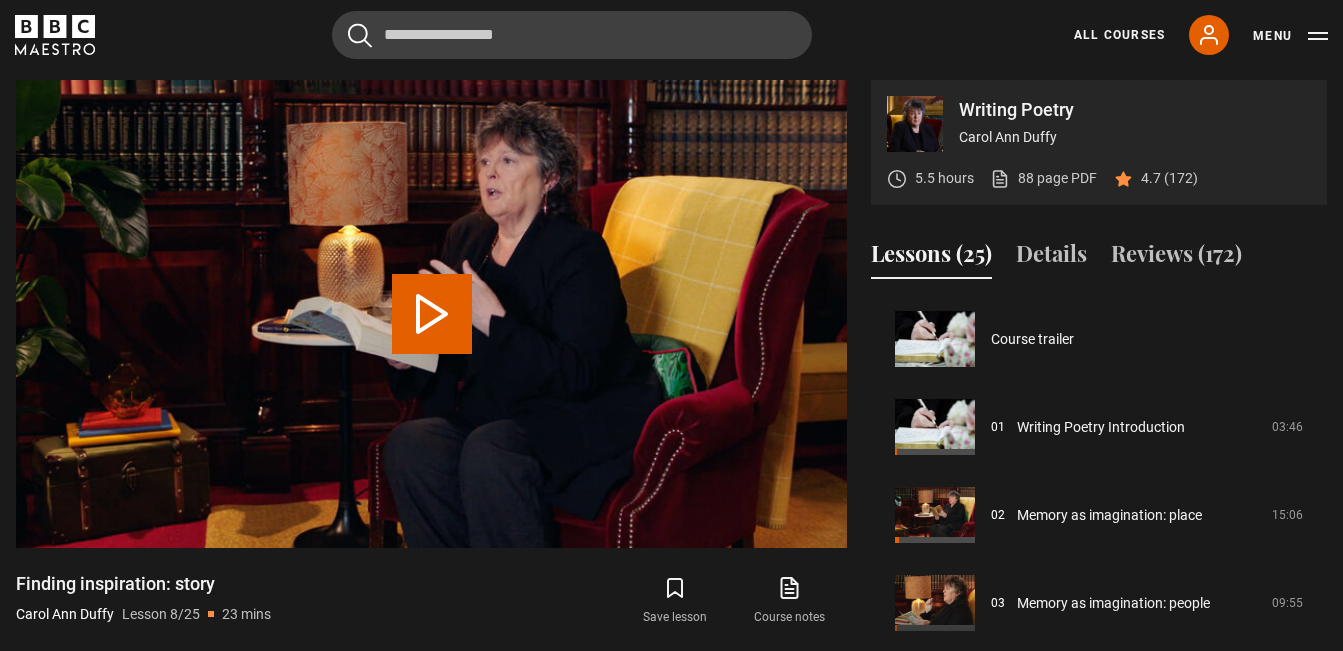 scroll, scrollTop: 616, scrollLeft: 0, axis: vertical 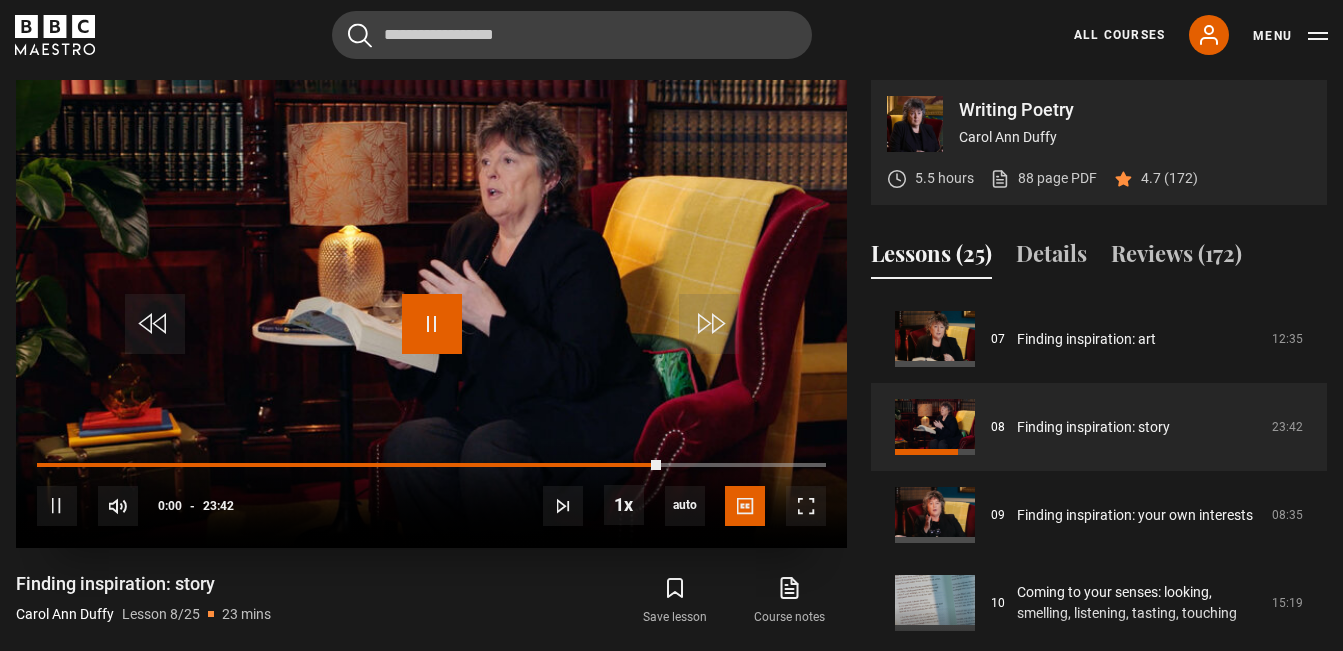 click at bounding box center [432, 324] 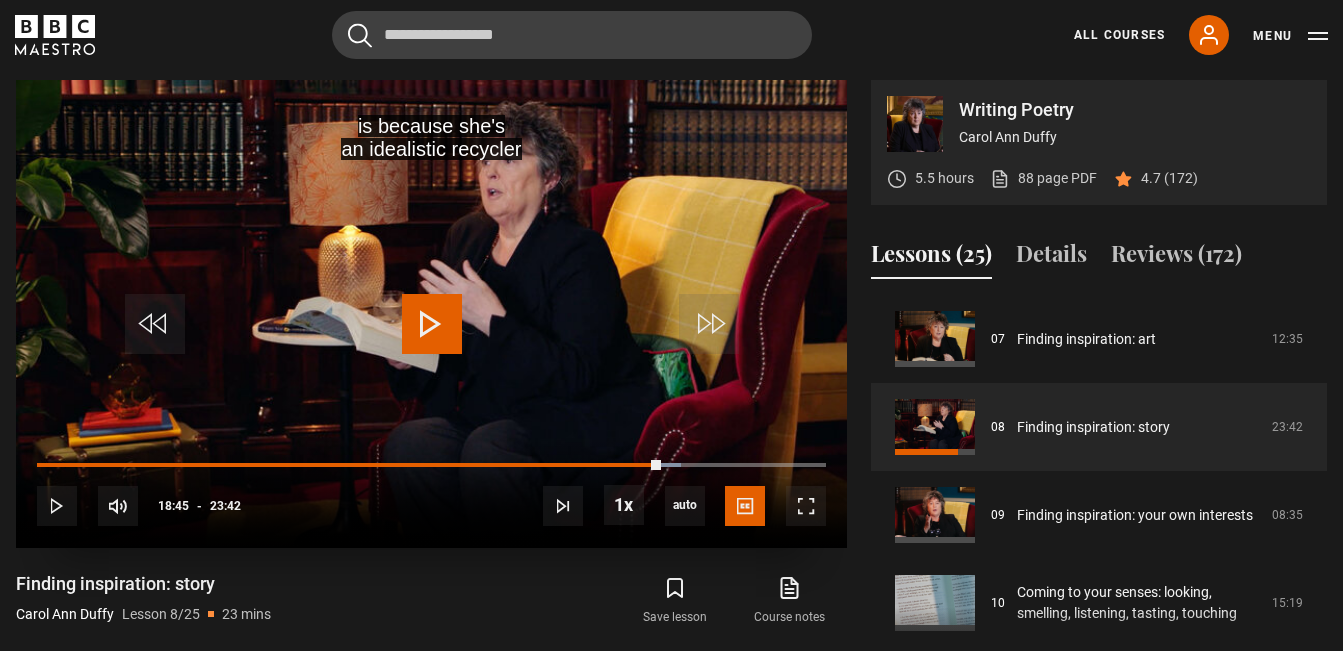 click at bounding box center [432, 324] 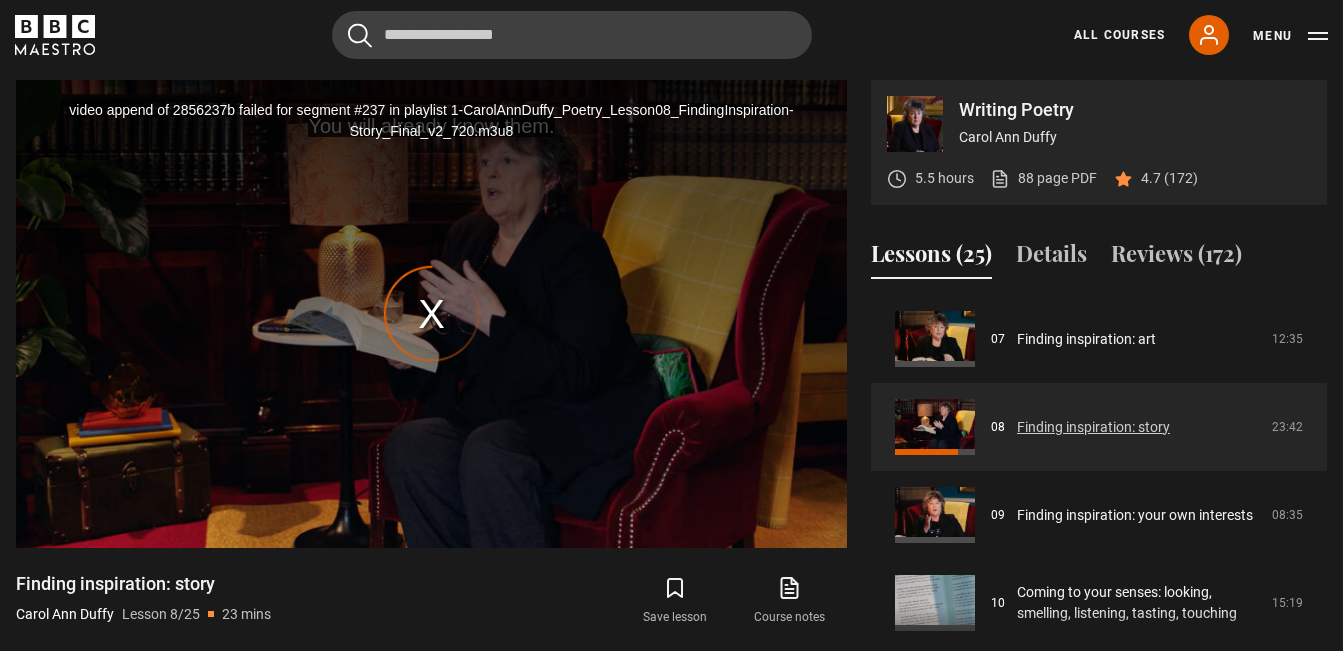 drag, startPoint x: 927, startPoint y: 412, endPoint x: 919, endPoint y: 442, distance: 31.04835 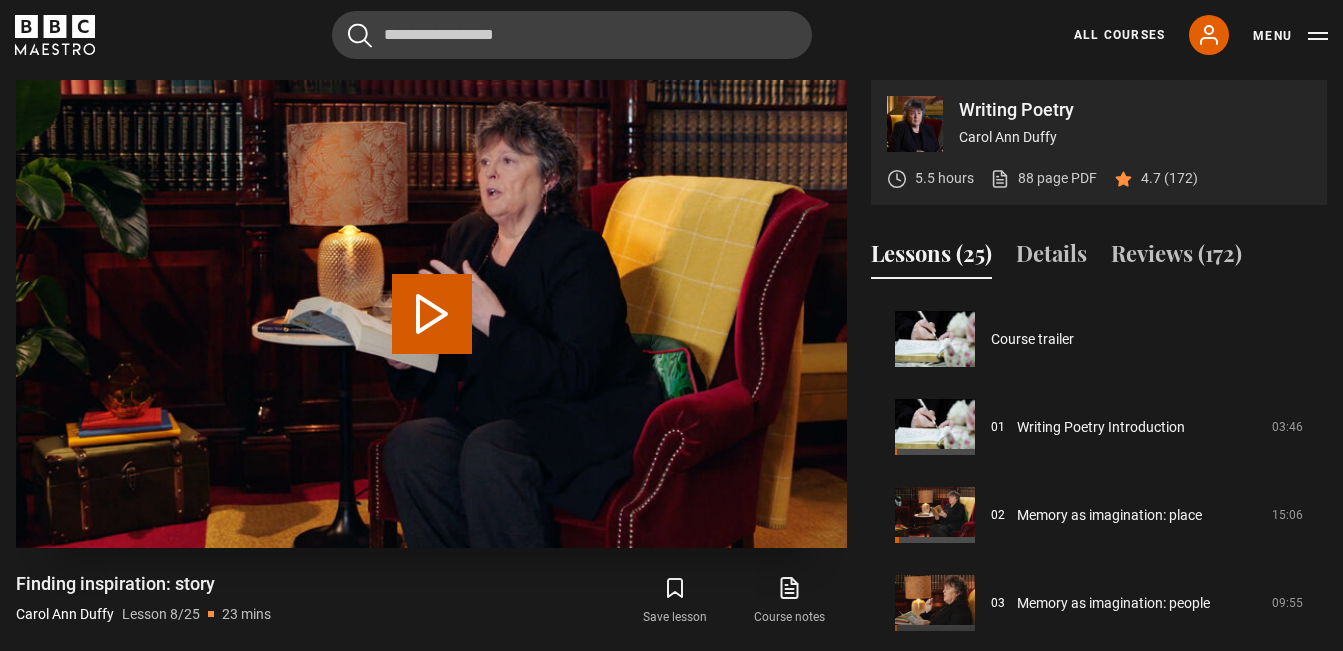 click on "Video Player is loading. Play Lesson Finding inspiration: story 10s Skip Back 10 seconds 10s Skip Forward 10 seconds Loaded :  0% 0:00 Play Mute Current Time  0:00 - Duration  23:42
Carol Ann Duffy
Lesson 8
Finding inspiration: story
1x Playback Rate 2x 1.5x 1x , selected 0.5x auto Quality 360p 720p 1080p 2160p Auto , selected Captions captions off English  Captions , selected This is a modal window.
Lesson Completed
Up next
Finding inspiration: your own interests
Cancel
Do you want to save this lesson?
Save lesson" at bounding box center (431, 313) 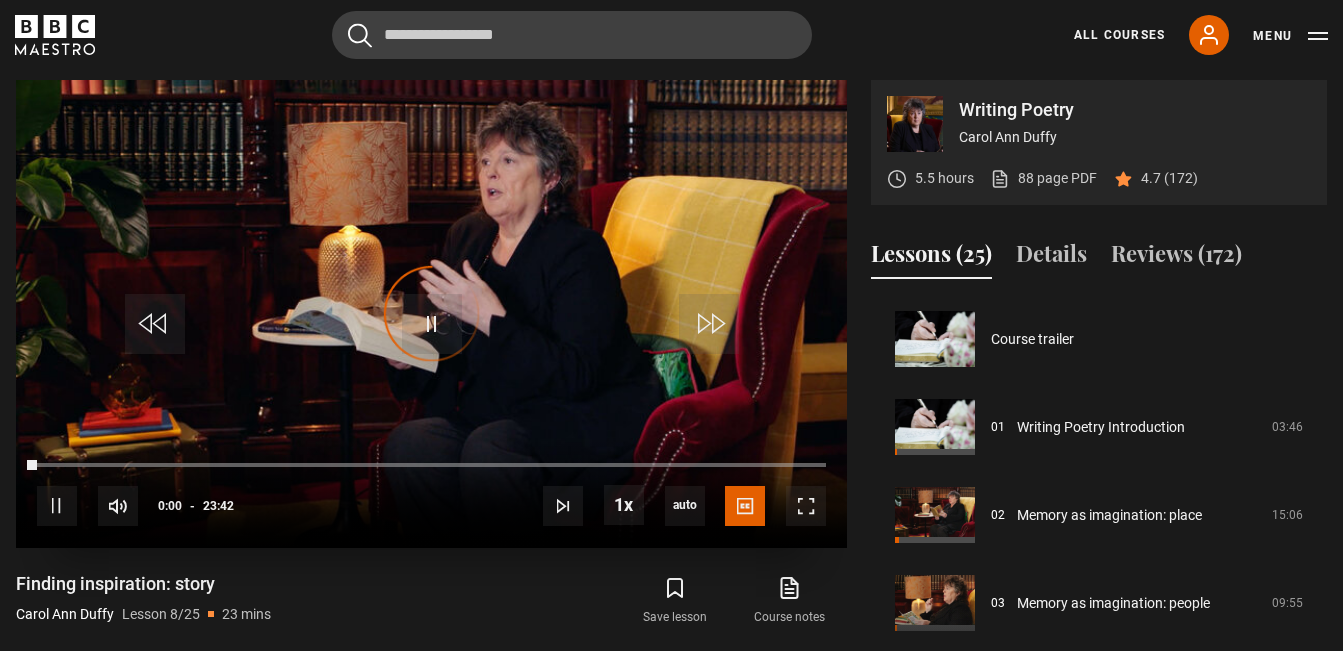 scroll, scrollTop: 616, scrollLeft: 0, axis: vertical 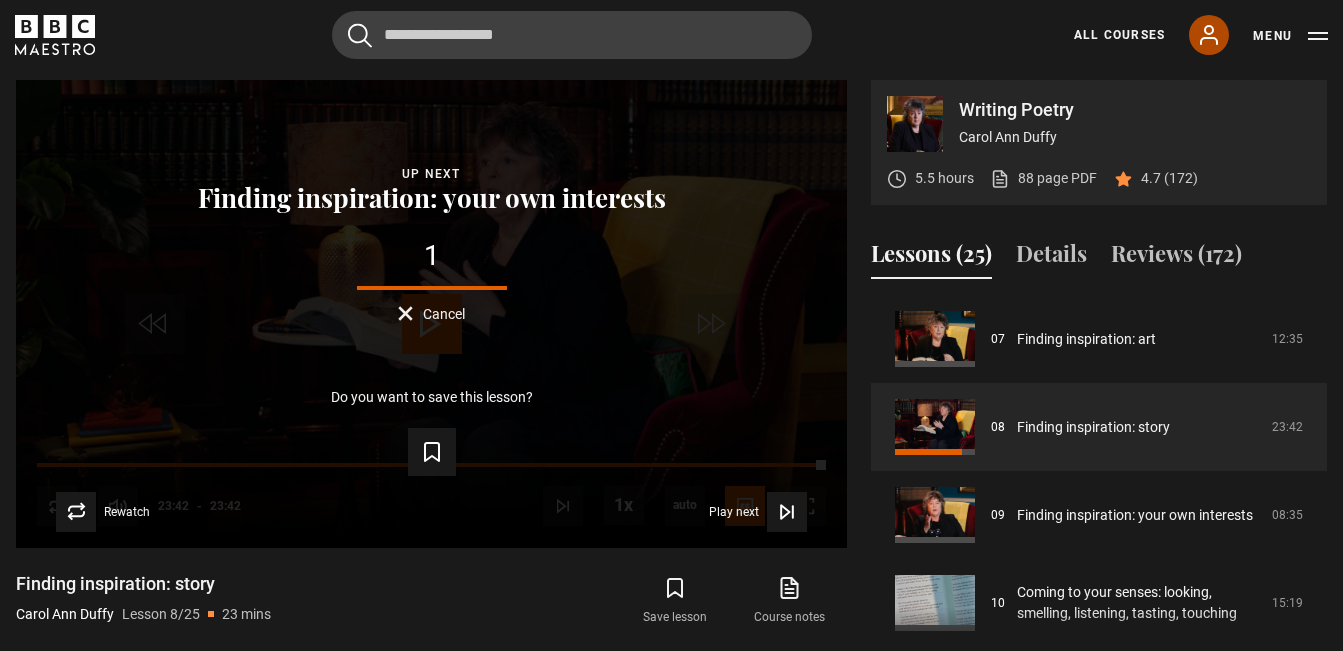 click 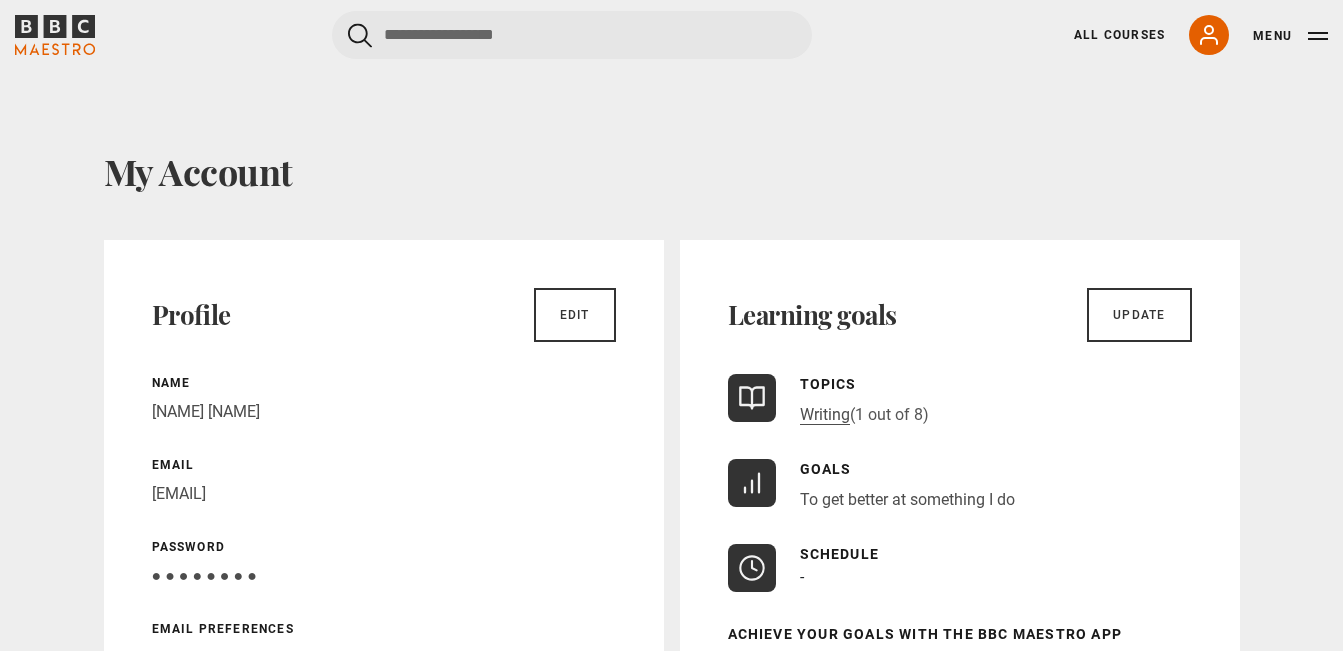 scroll, scrollTop: 0, scrollLeft: 0, axis: both 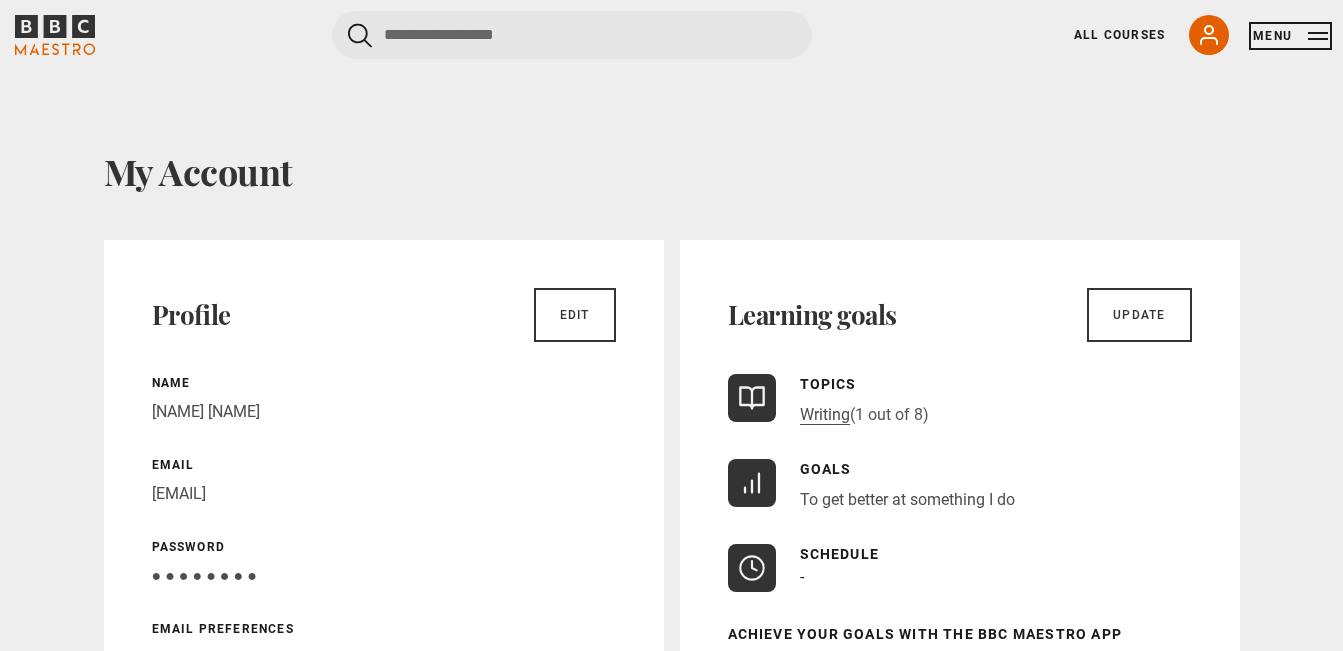 click on "Menu" at bounding box center (1290, 36) 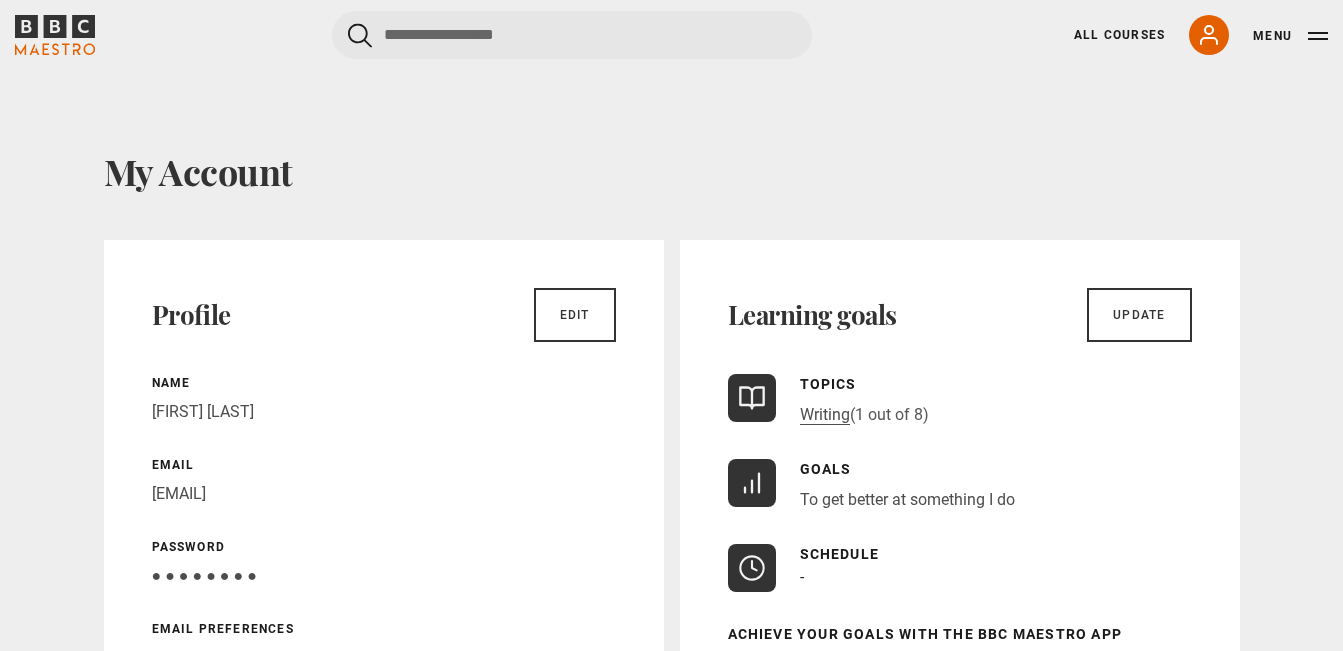 scroll, scrollTop: 0, scrollLeft: 0, axis: both 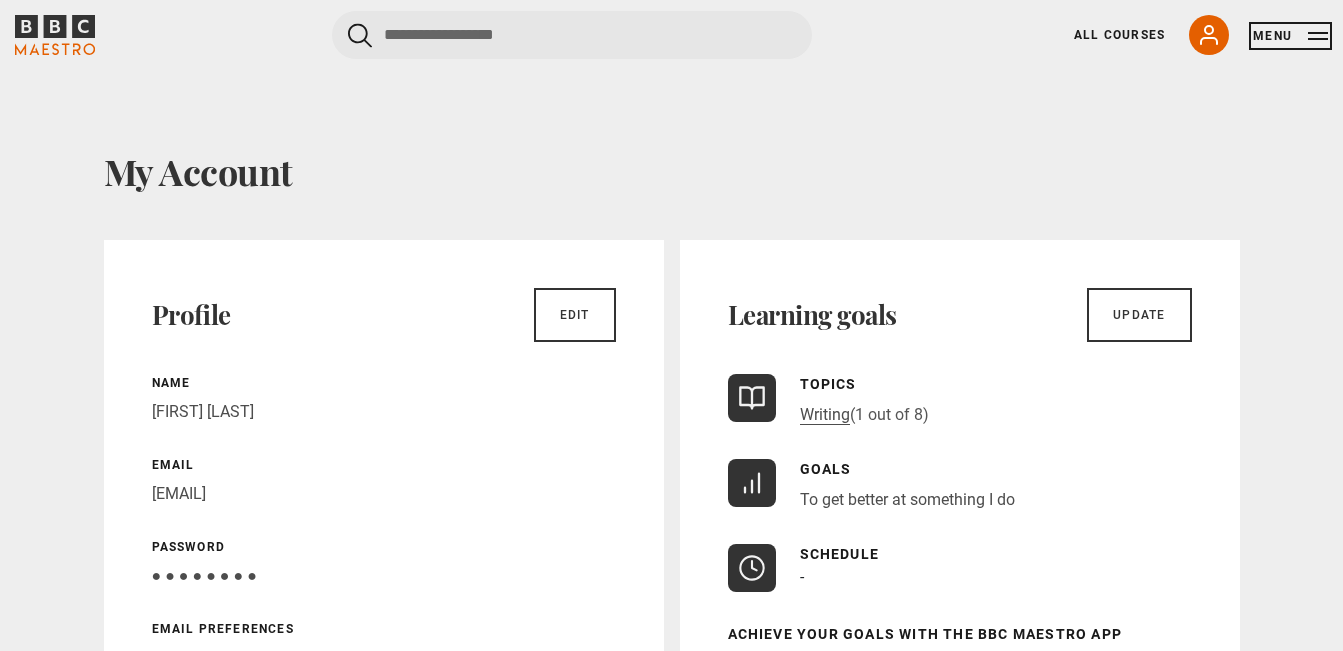 click on "Menu" at bounding box center (1290, 36) 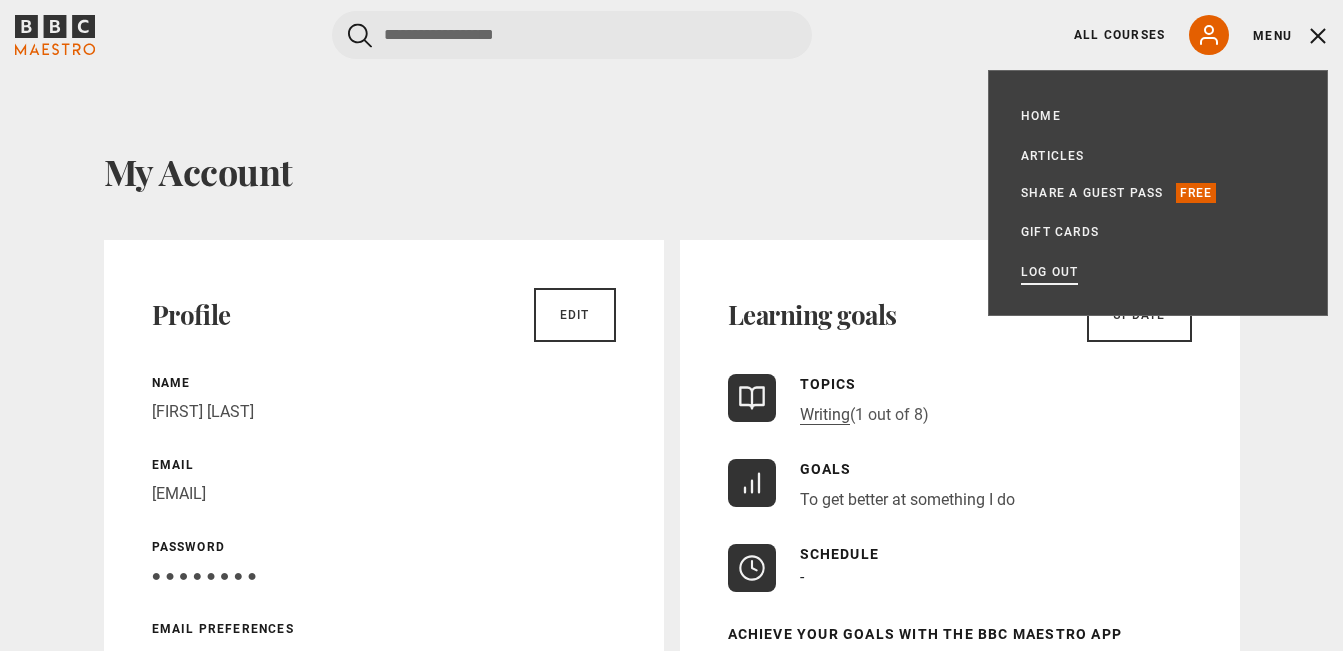 click on "Log out" at bounding box center (1049, 272) 